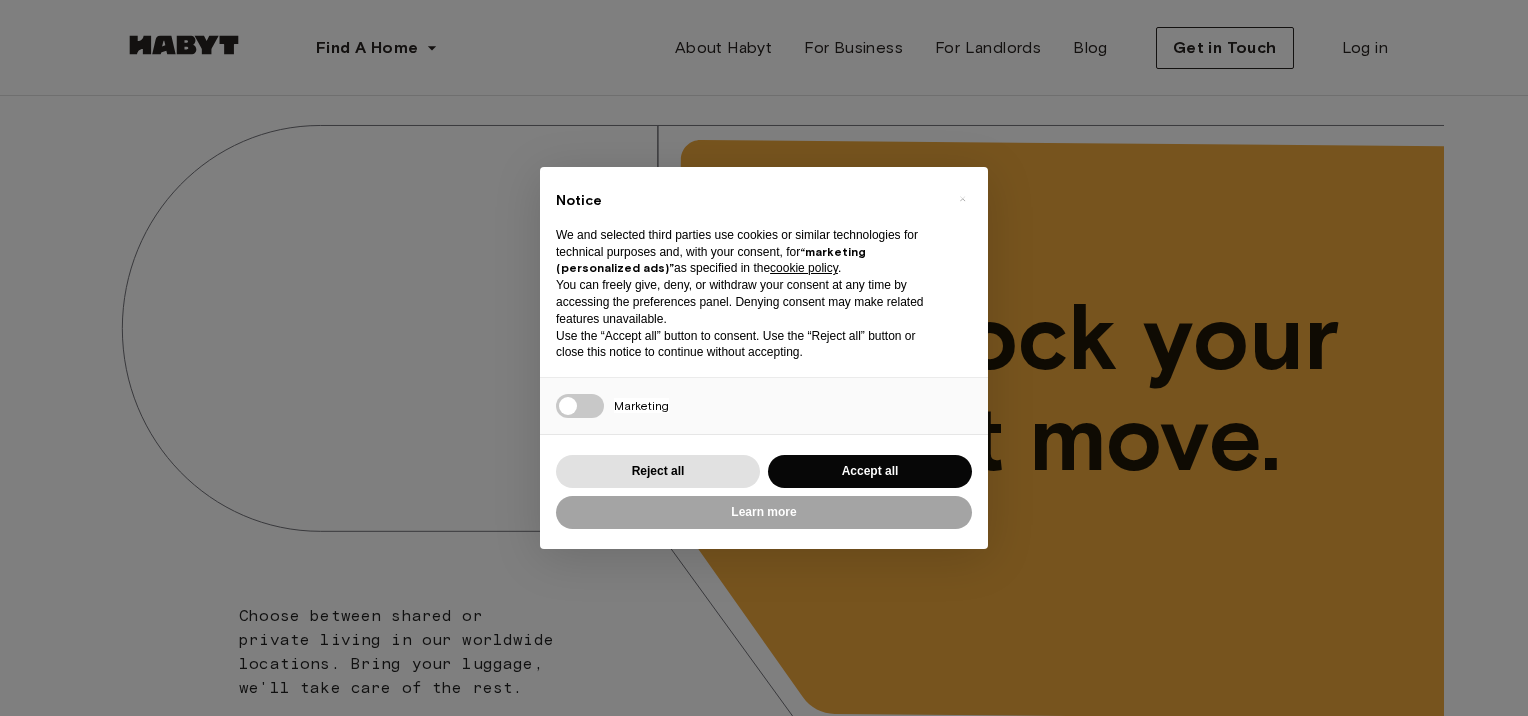 scroll, scrollTop: 0, scrollLeft: 0, axis: both 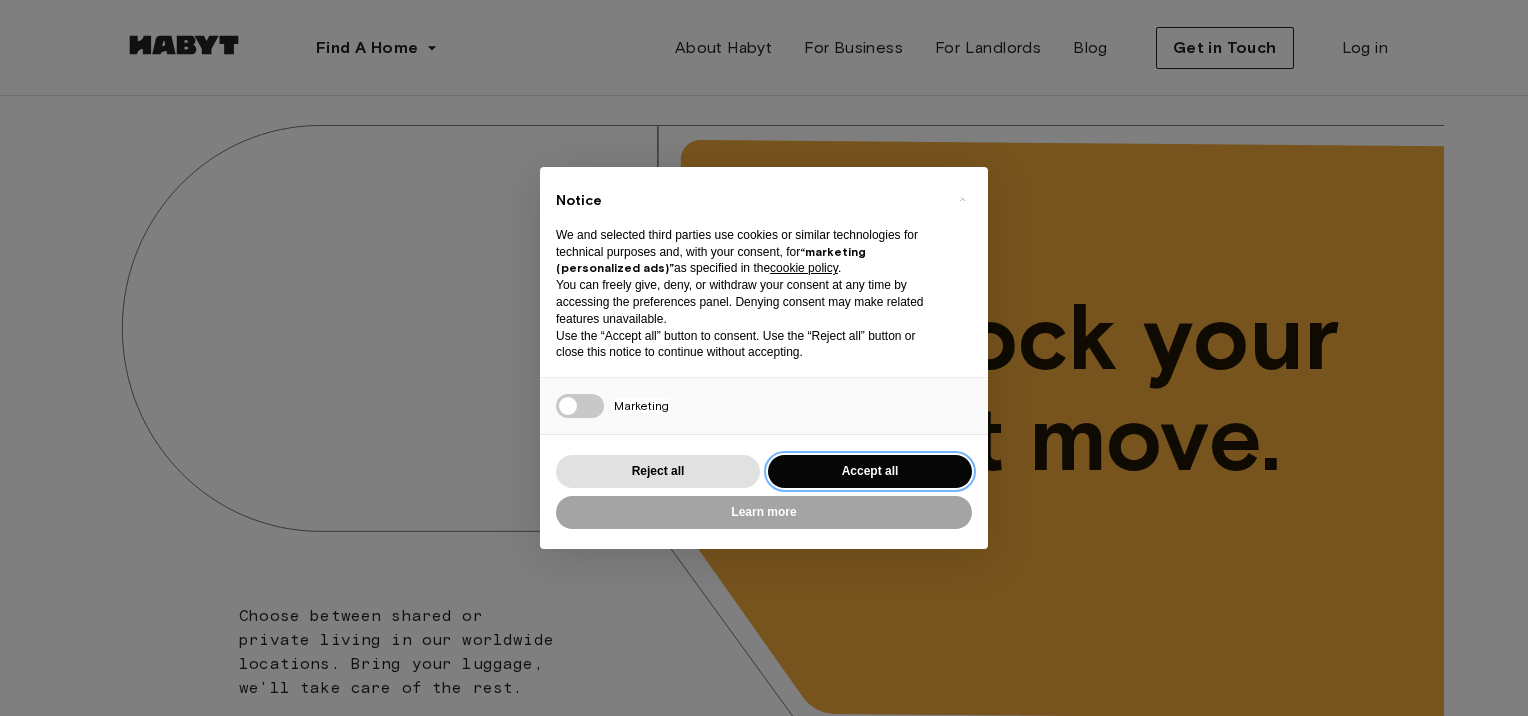 click on "Accept all" at bounding box center [870, 471] 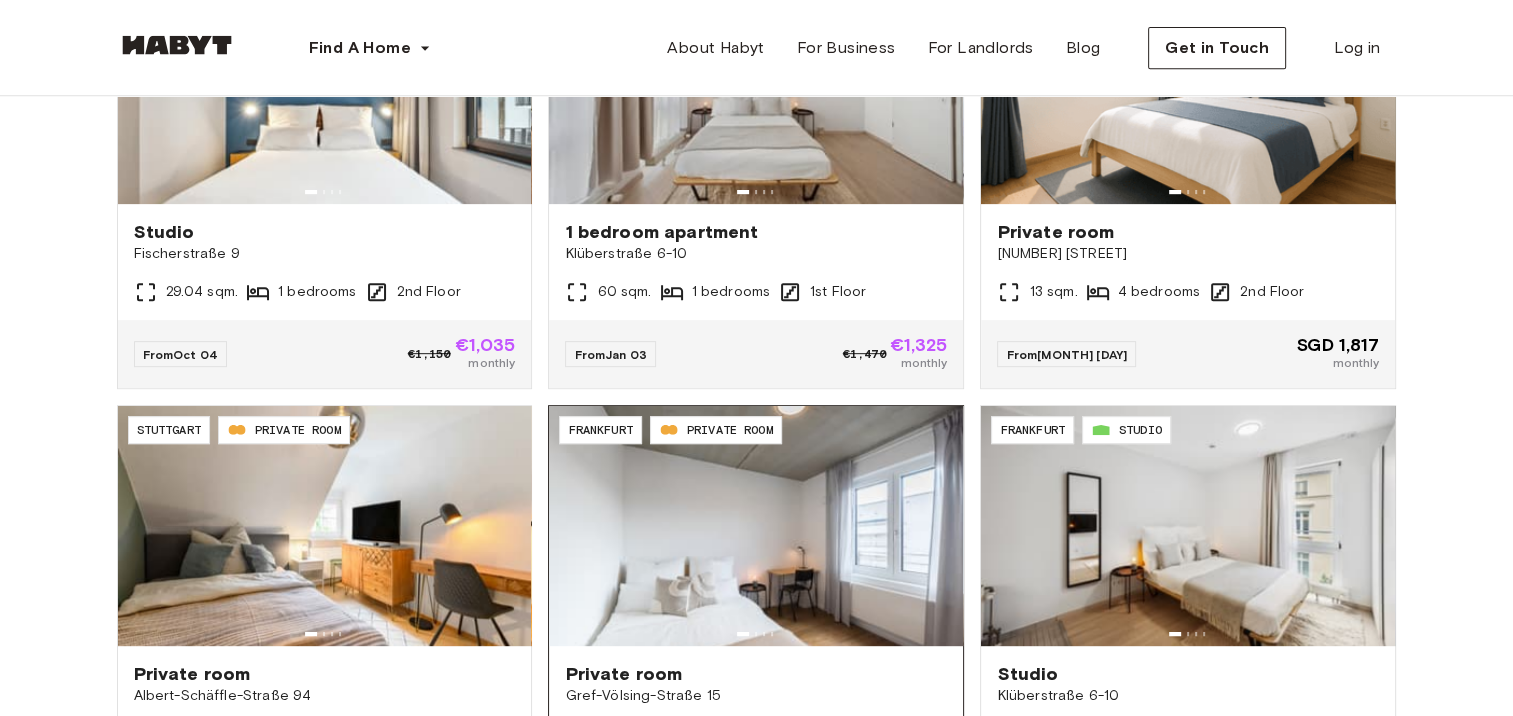 scroll, scrollTop: 1600, scrollLeft: 0, axis: vertical 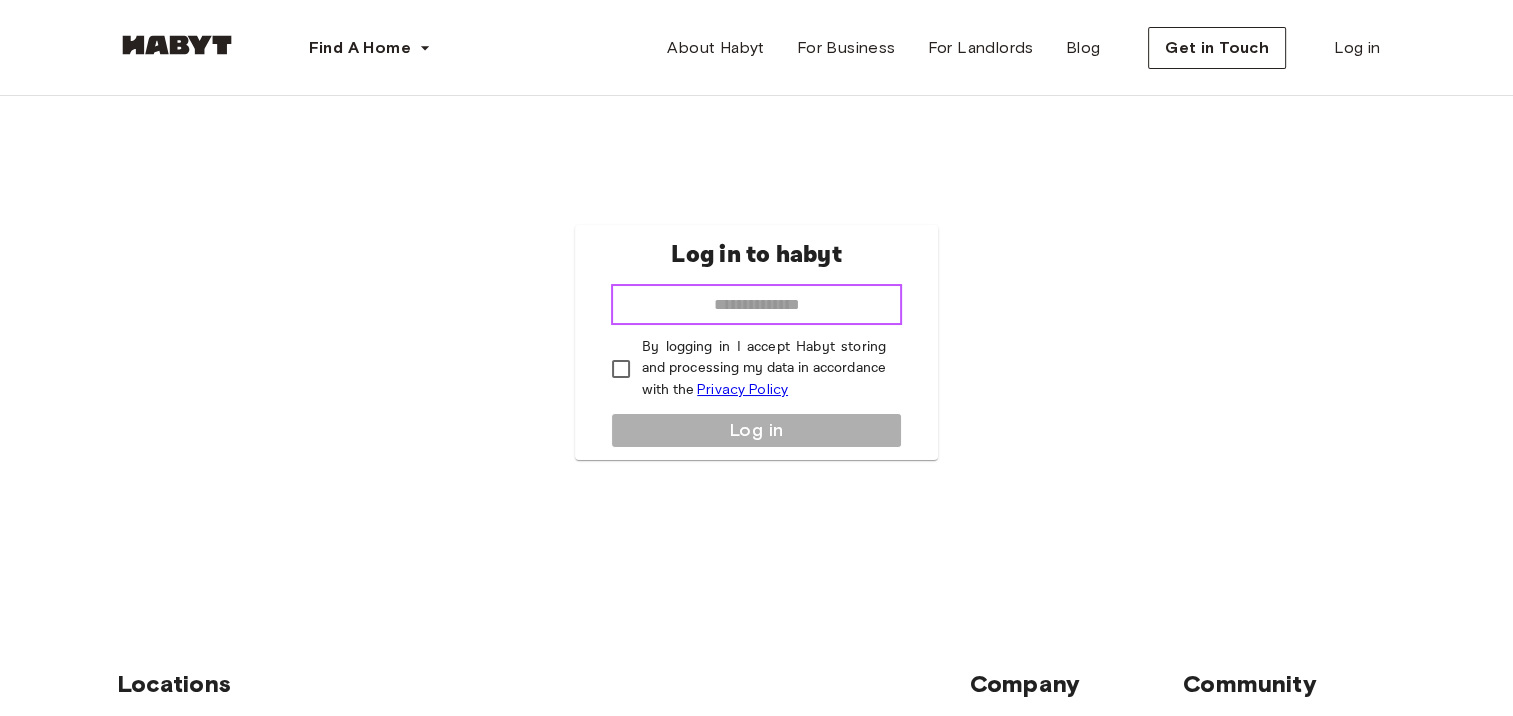 click at bounding box center [756, 305] 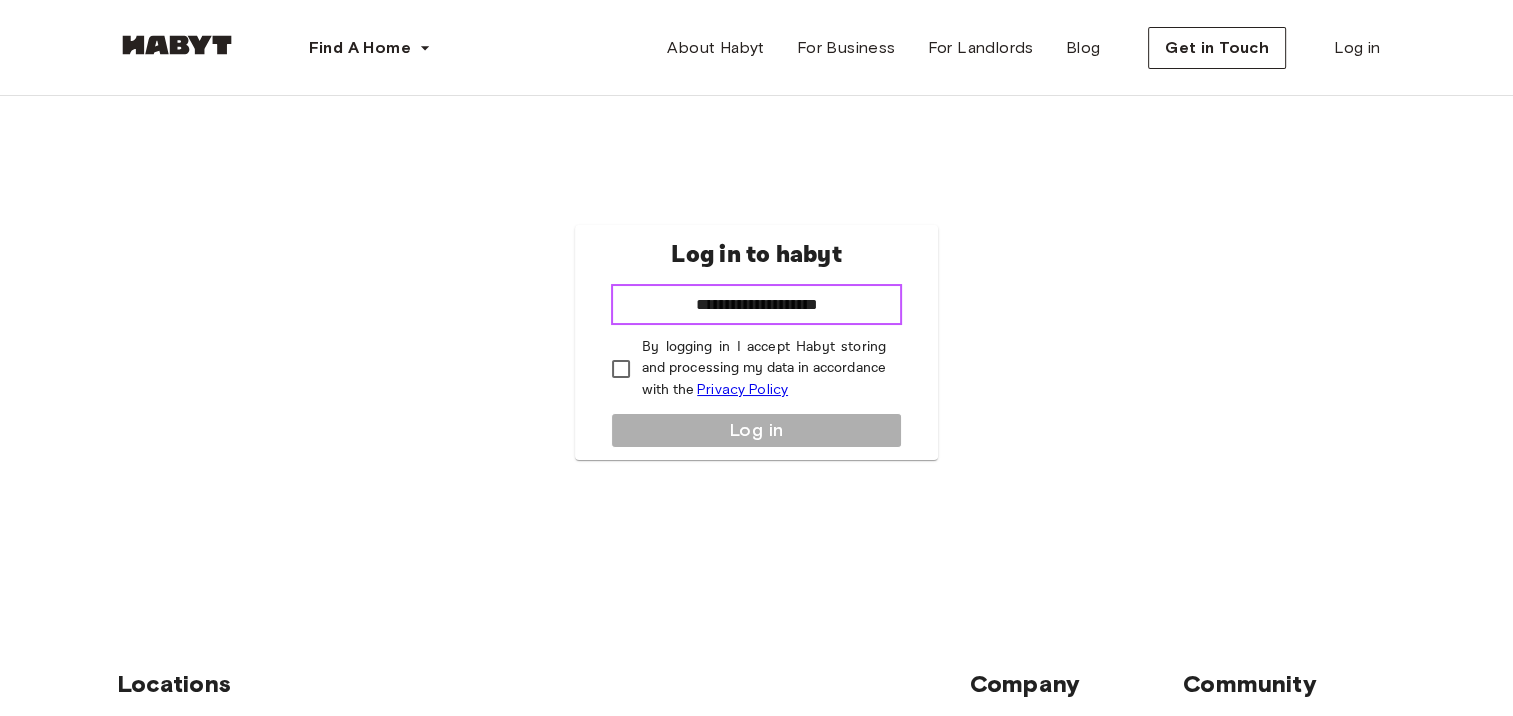type on "**********" 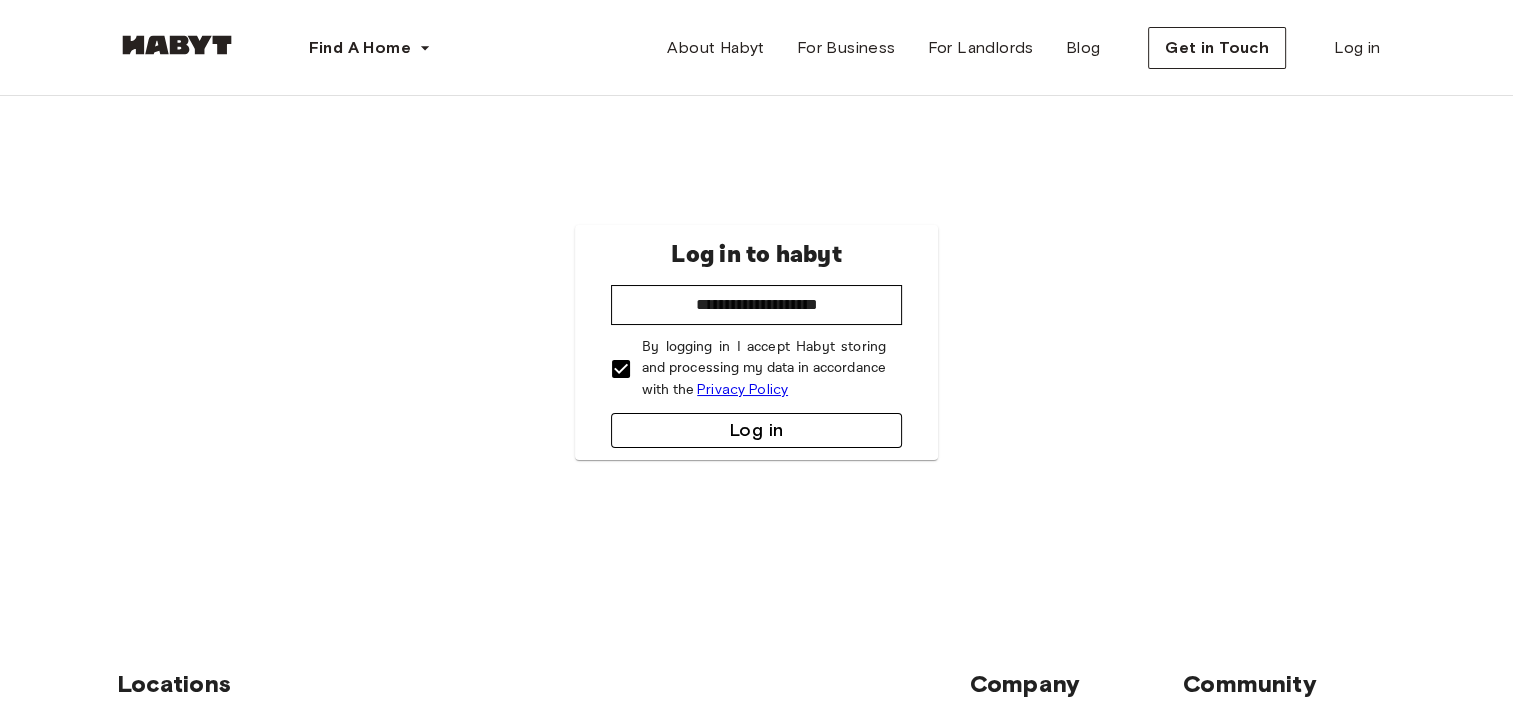 click on "Log in" at bounding box center (756, 430) 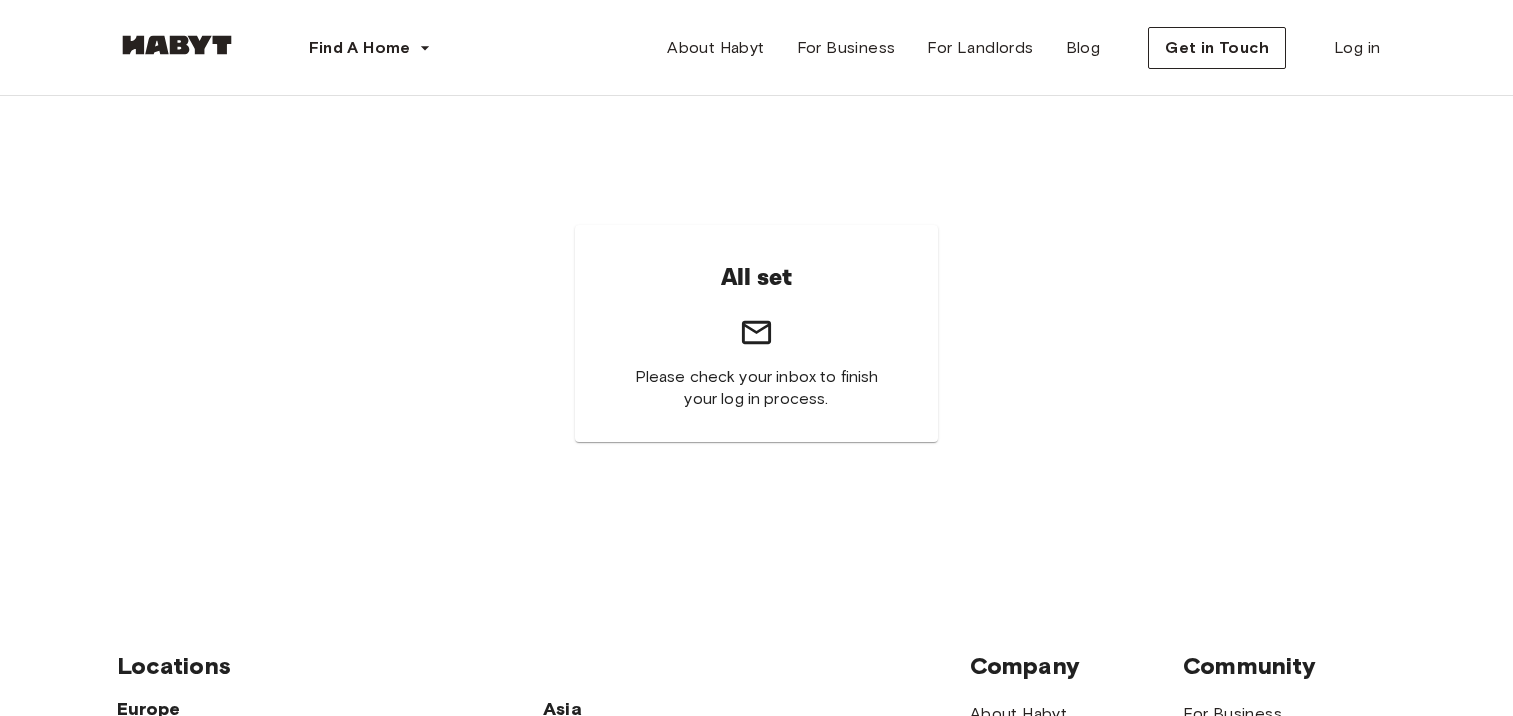 scroll, scrollTop: 0, scrollLeft: 0, axis: both 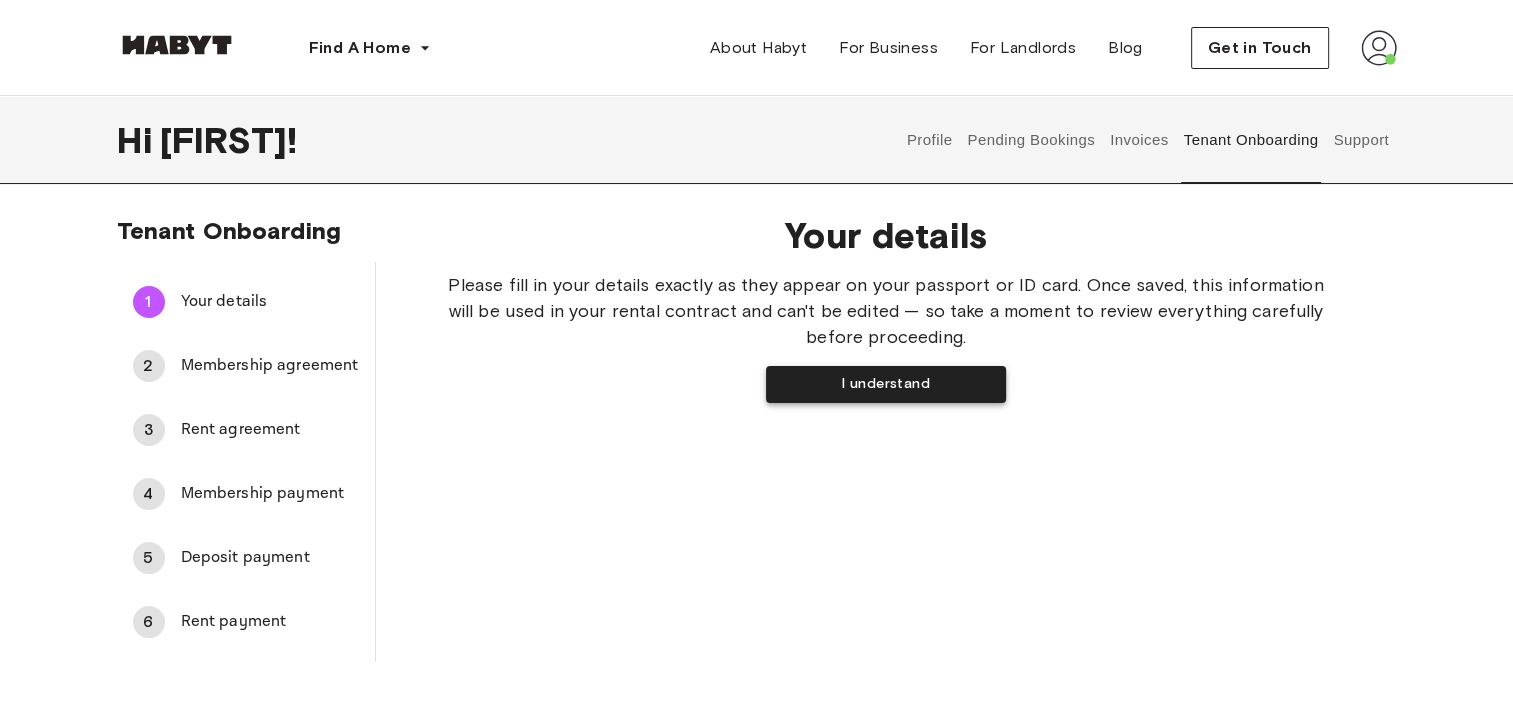click on "I understand" at bounding box center [886, 384] 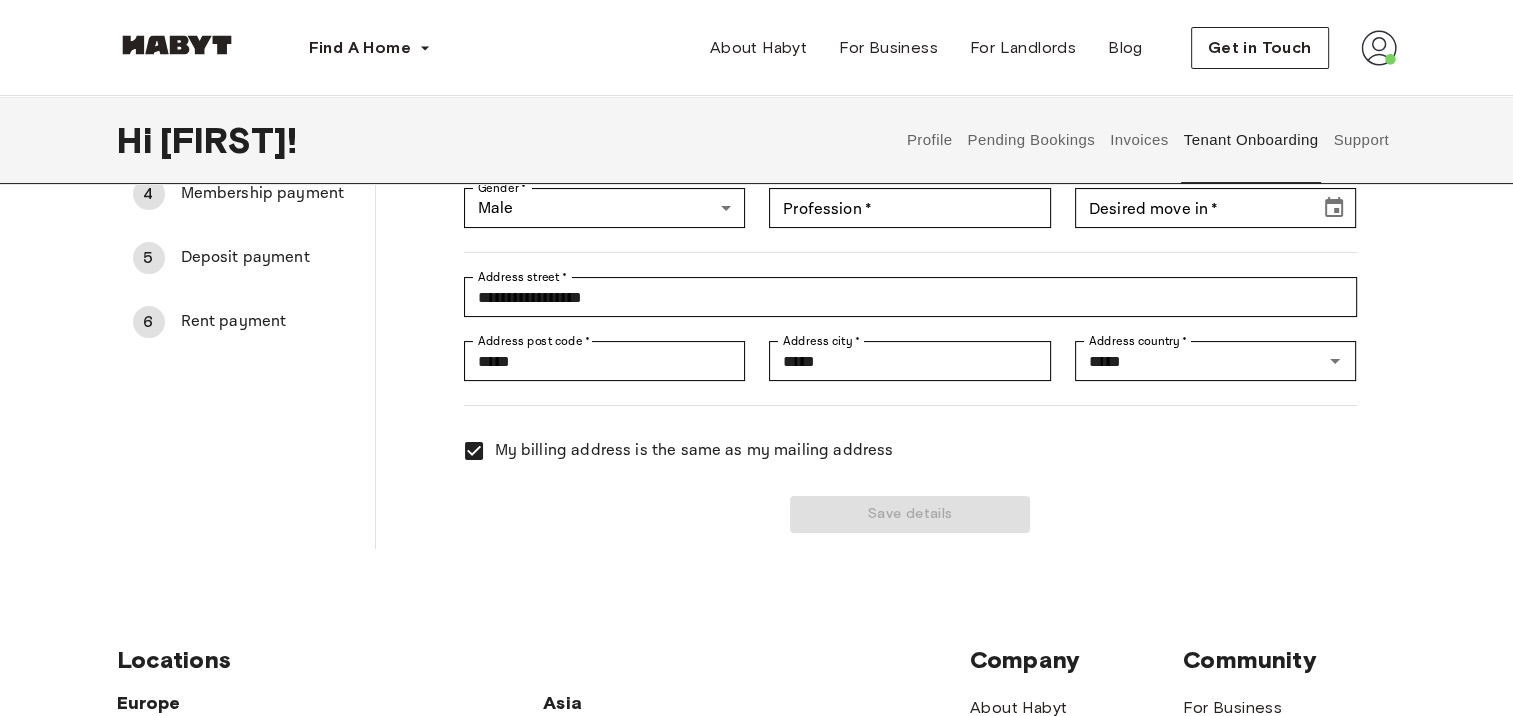 scroll, scrollTop: 0, scrollLeft: 0, axis: both 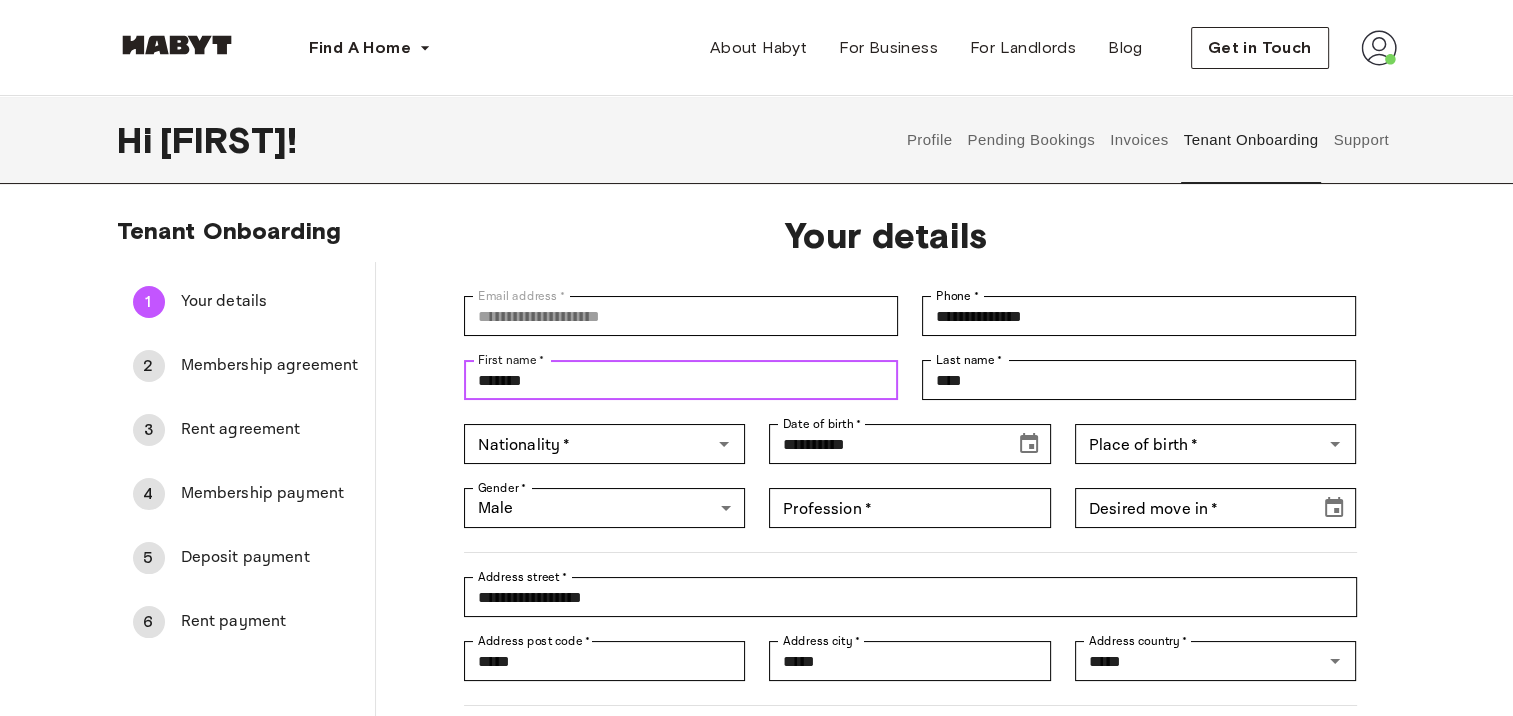 drag, startPoint x: 552, startPoint y: 379, endPoint x: 392, endPoint y: 380, distance: 160.00313 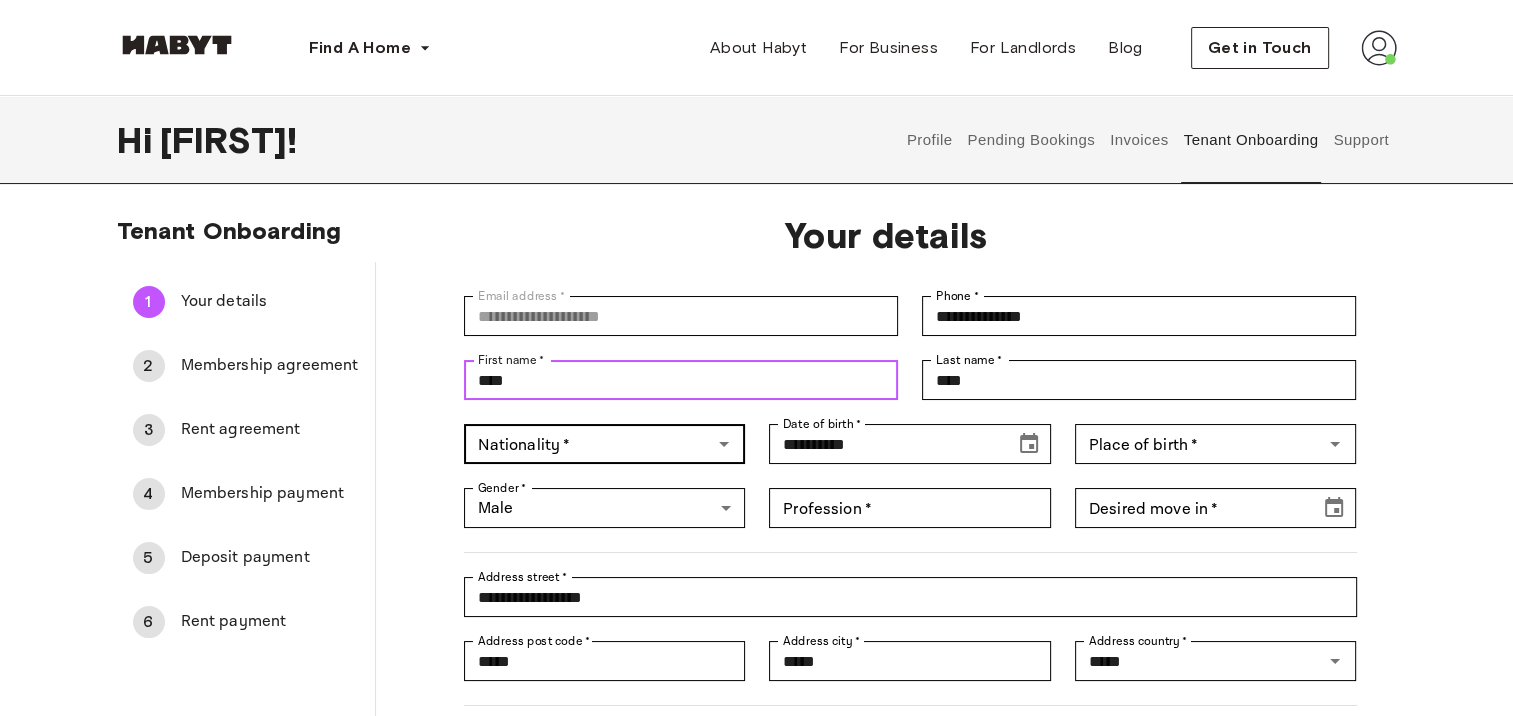 type on "****" 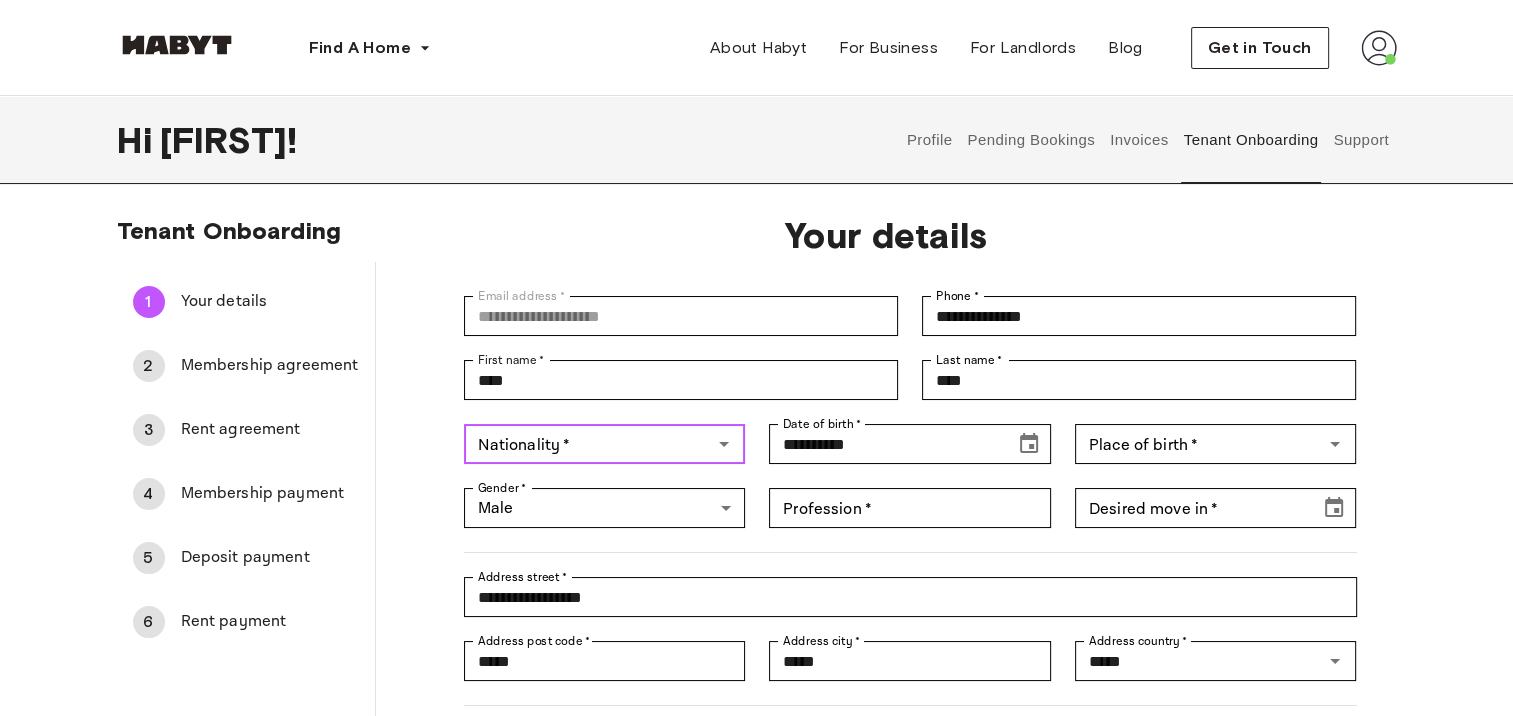click on "Nationality   *" at bounding box center (588, 444) 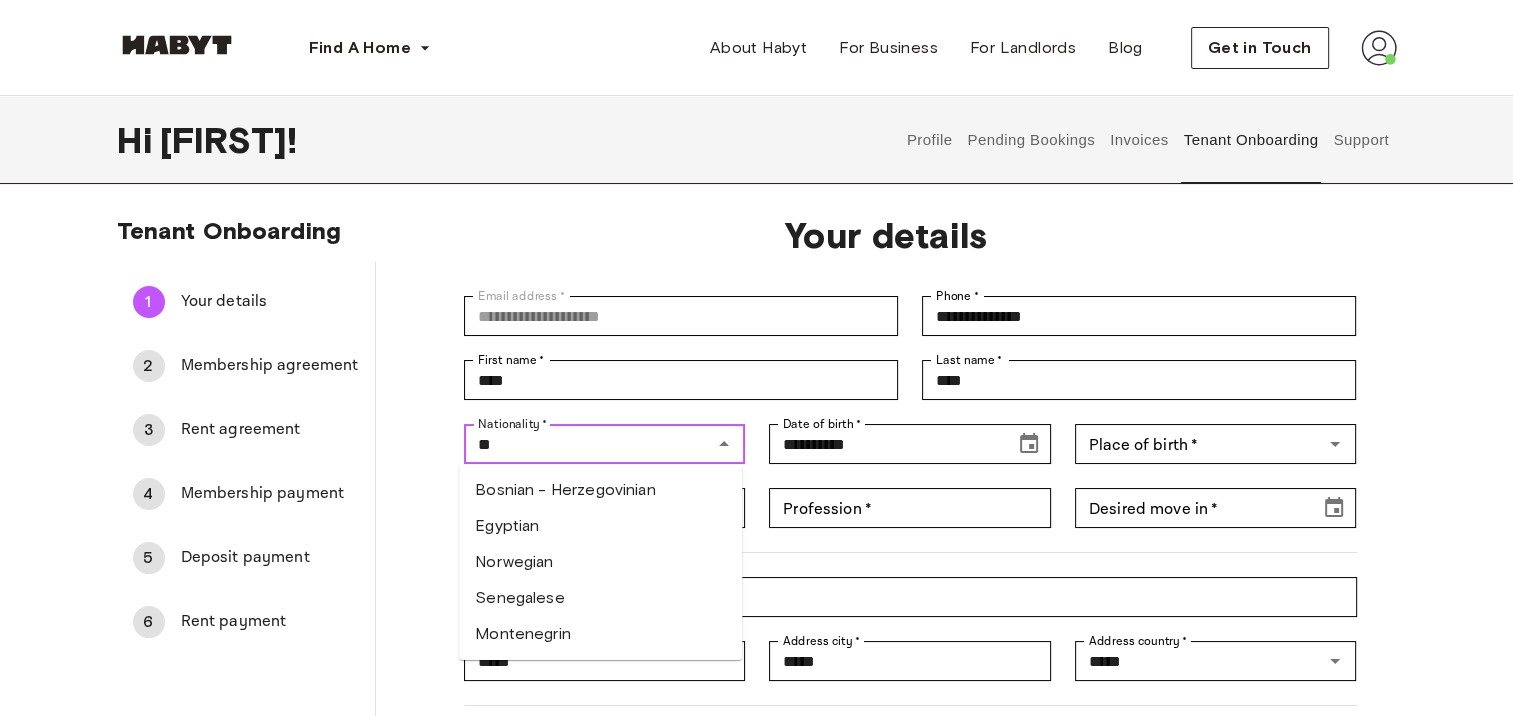 scroll, scrollTop: 0, scrollLeft: 0, axis: both 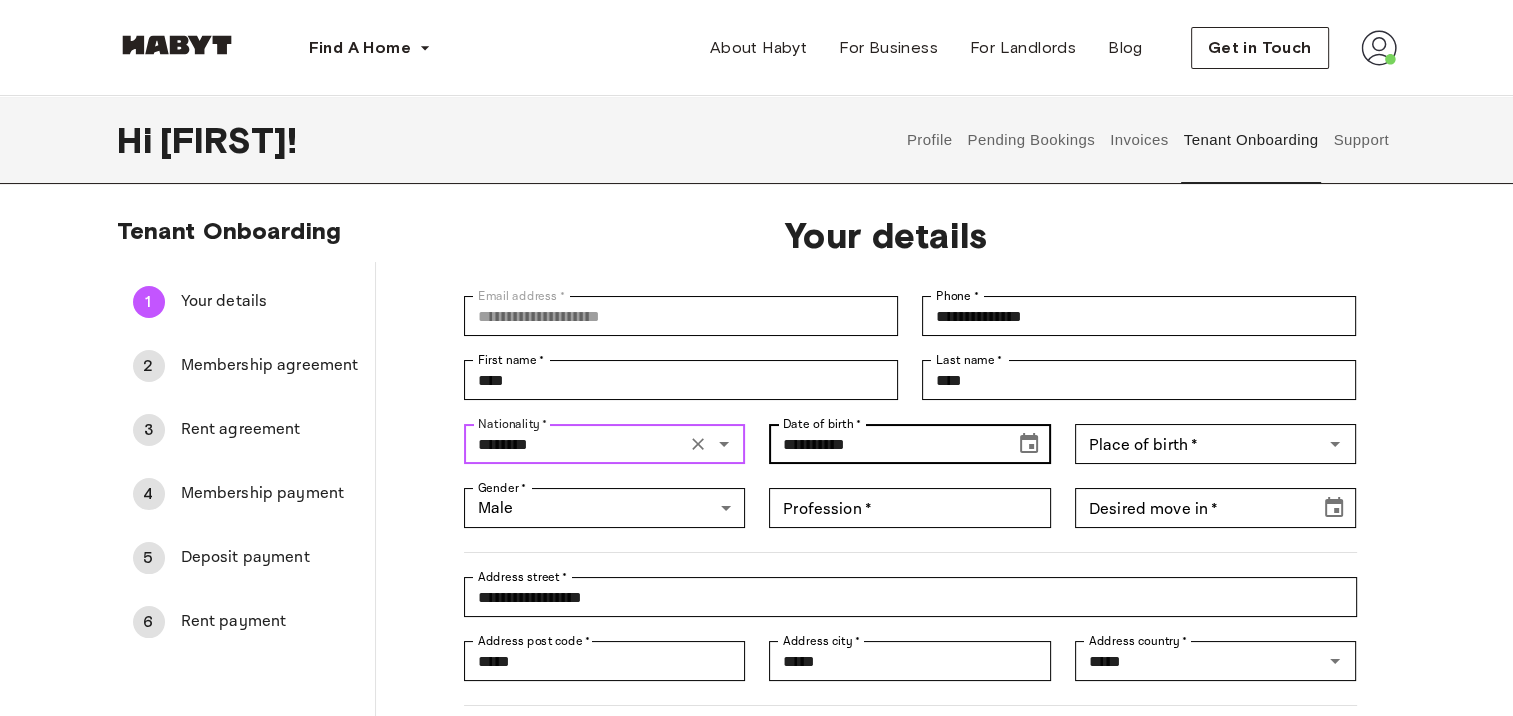 type on "********" 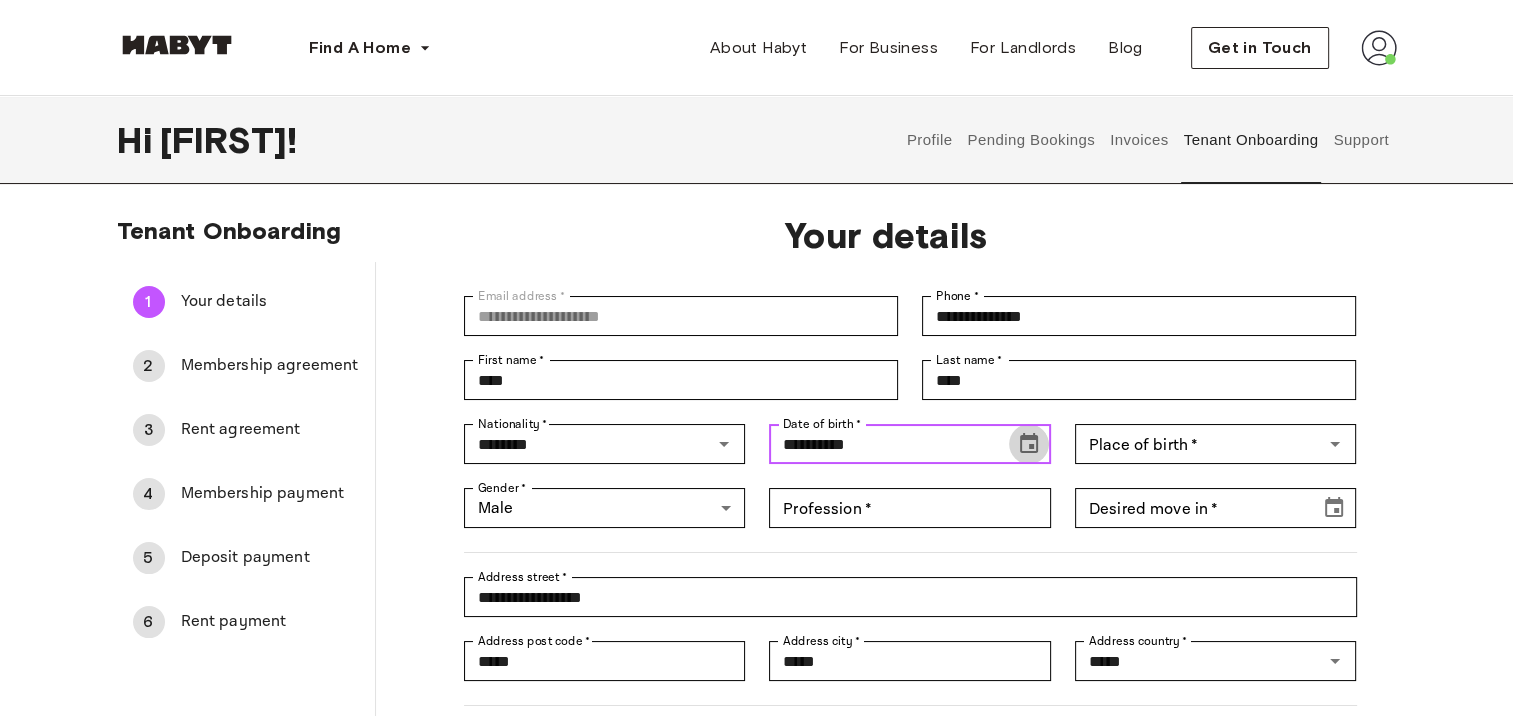 click 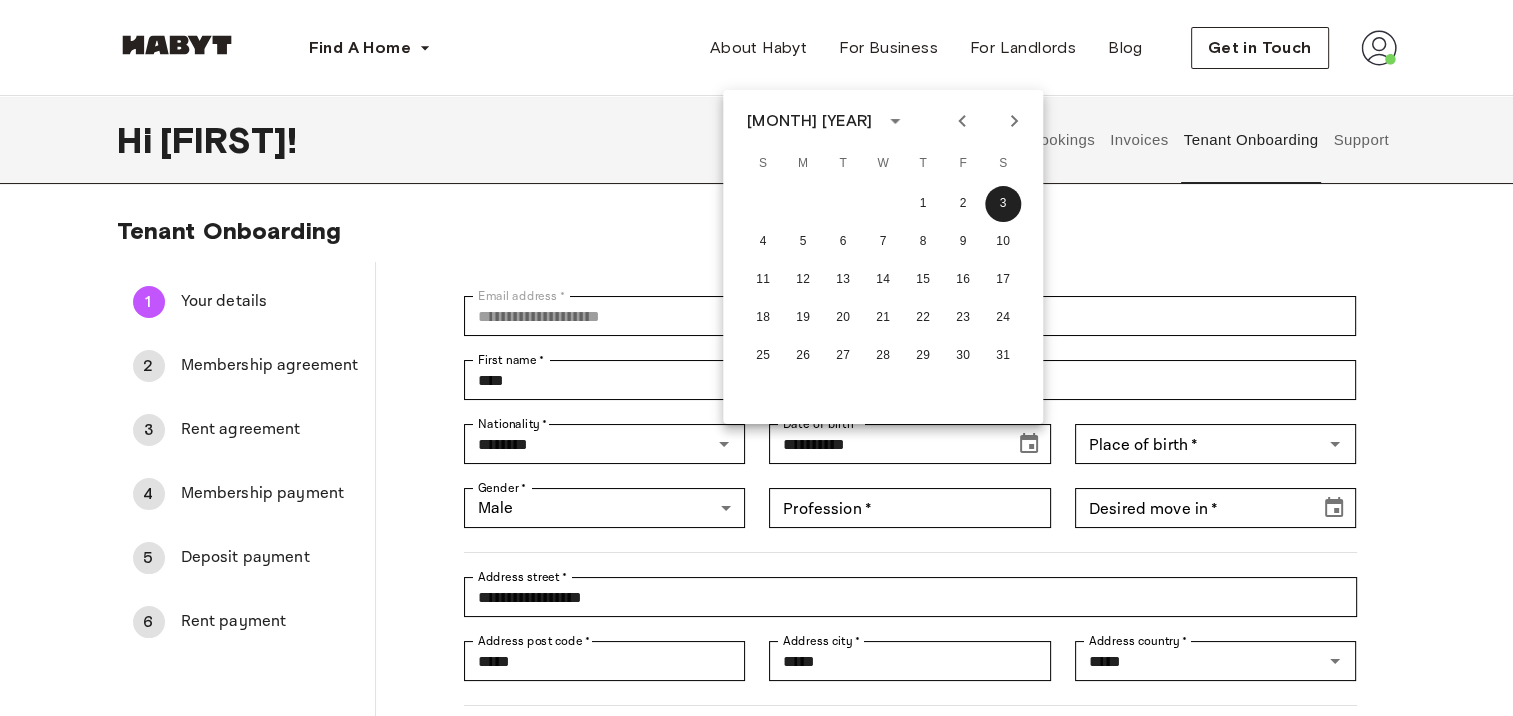 click 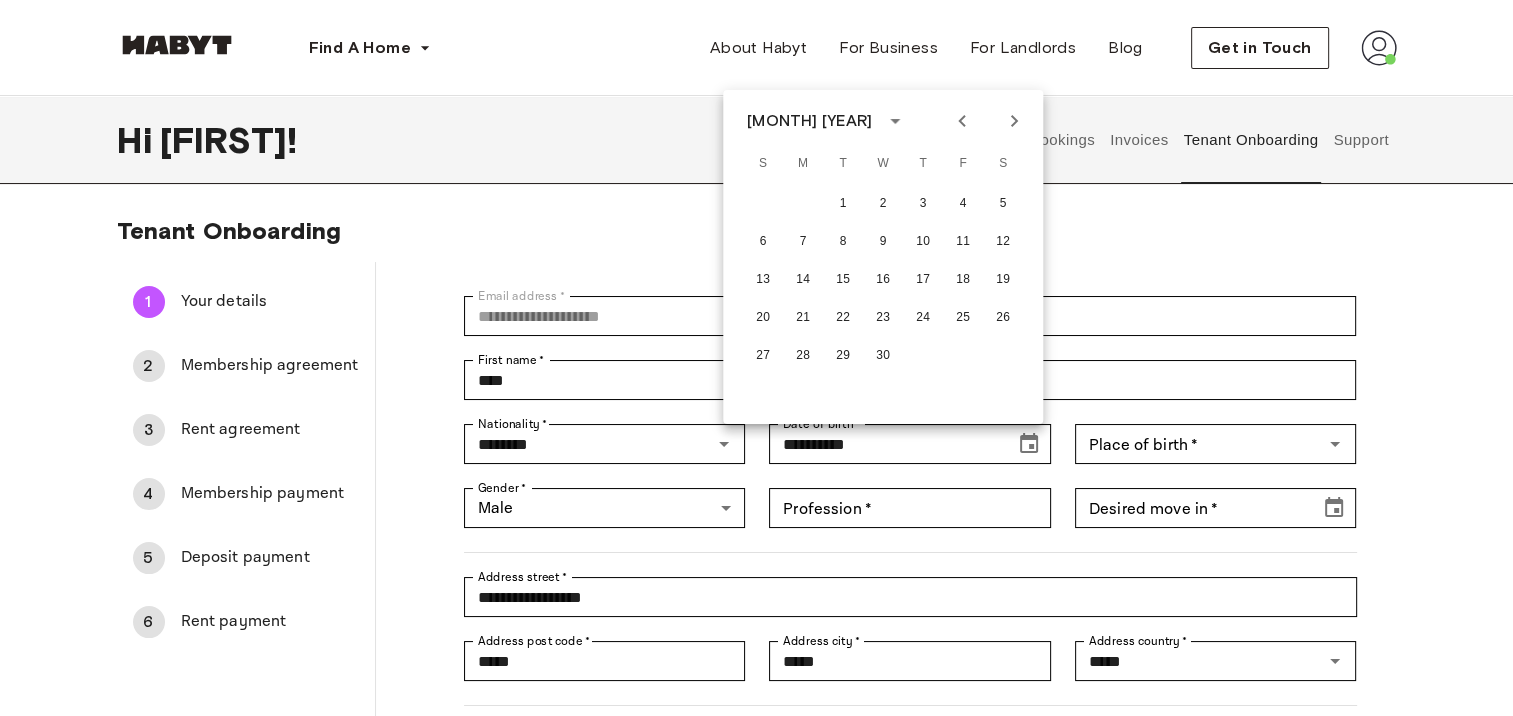 click 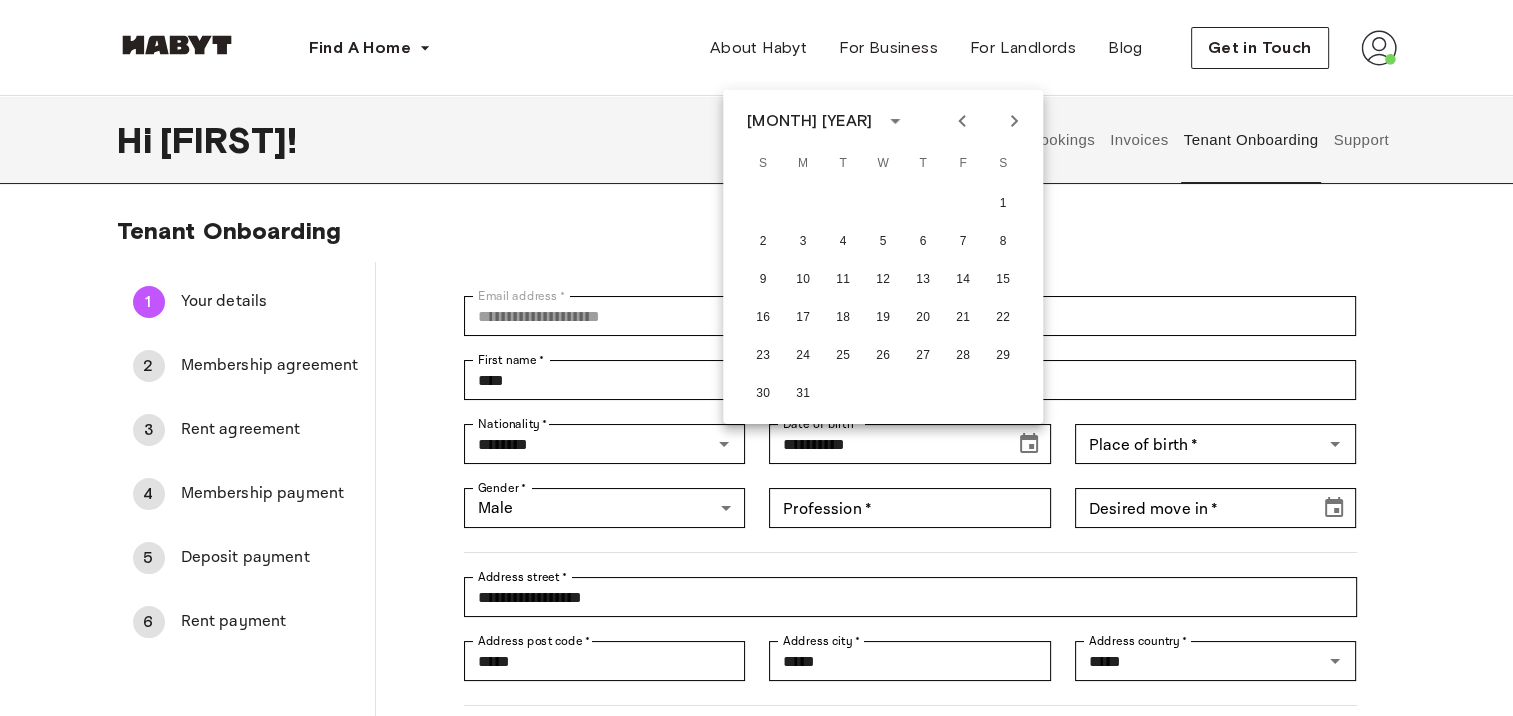 click 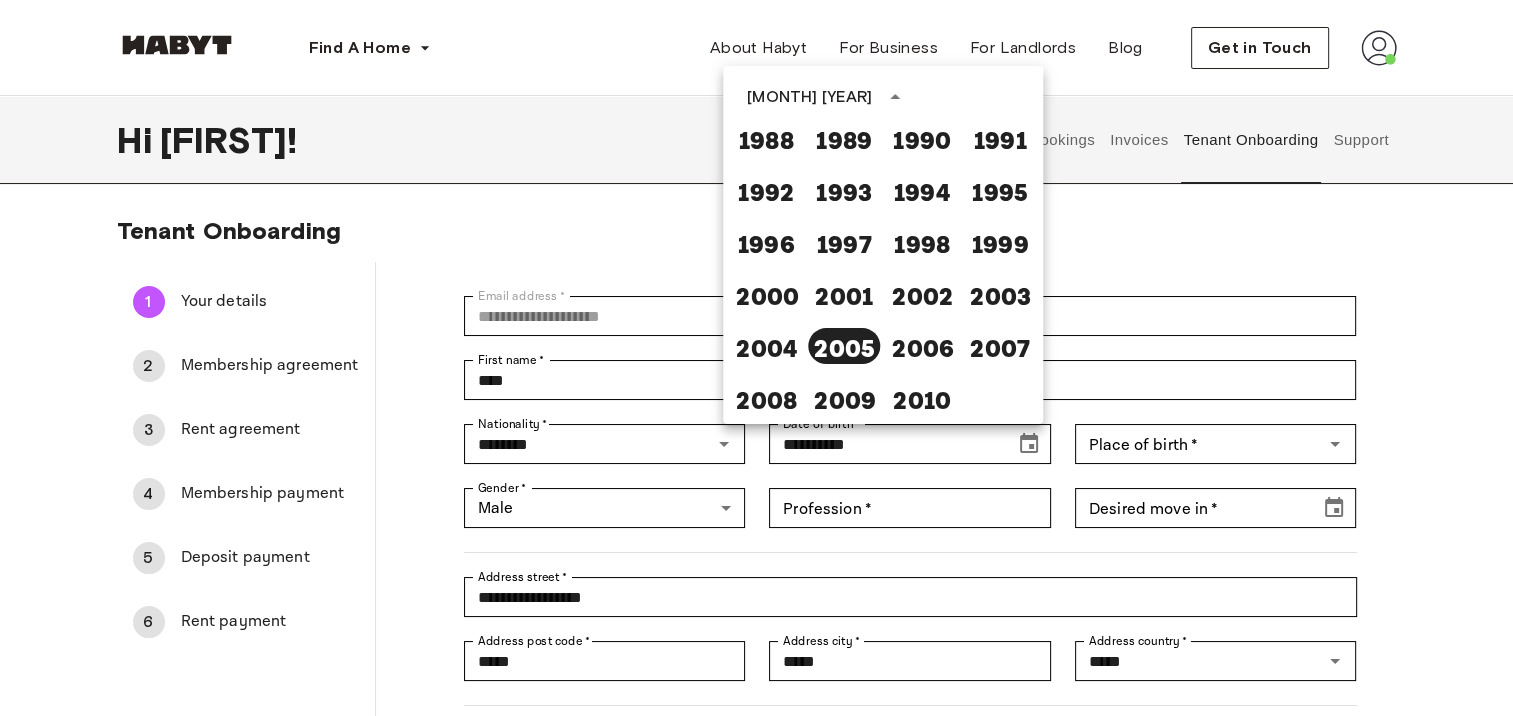 scroll, scrollTop: 852, scrollLeft: 0, axis: vertical 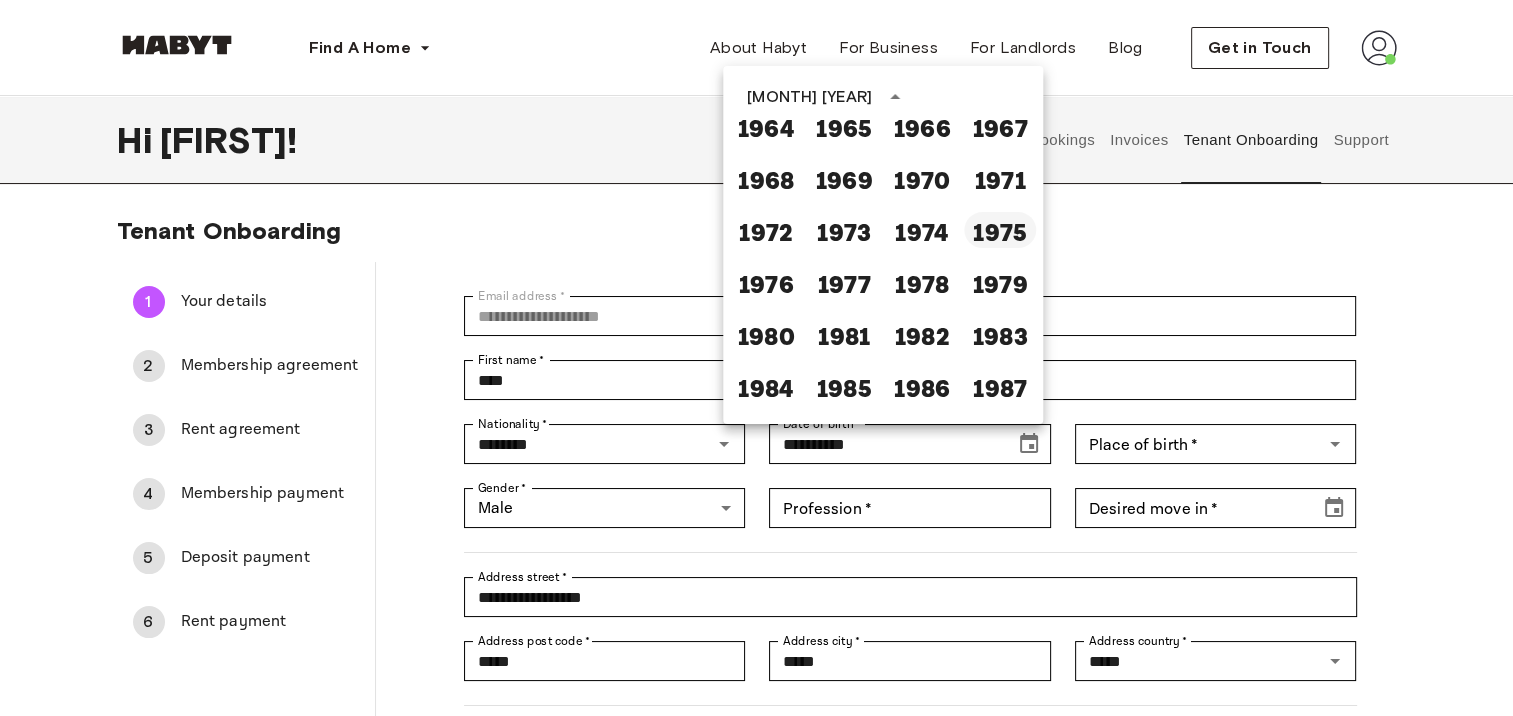 click on "1975" at bounding box center (1000, 230) 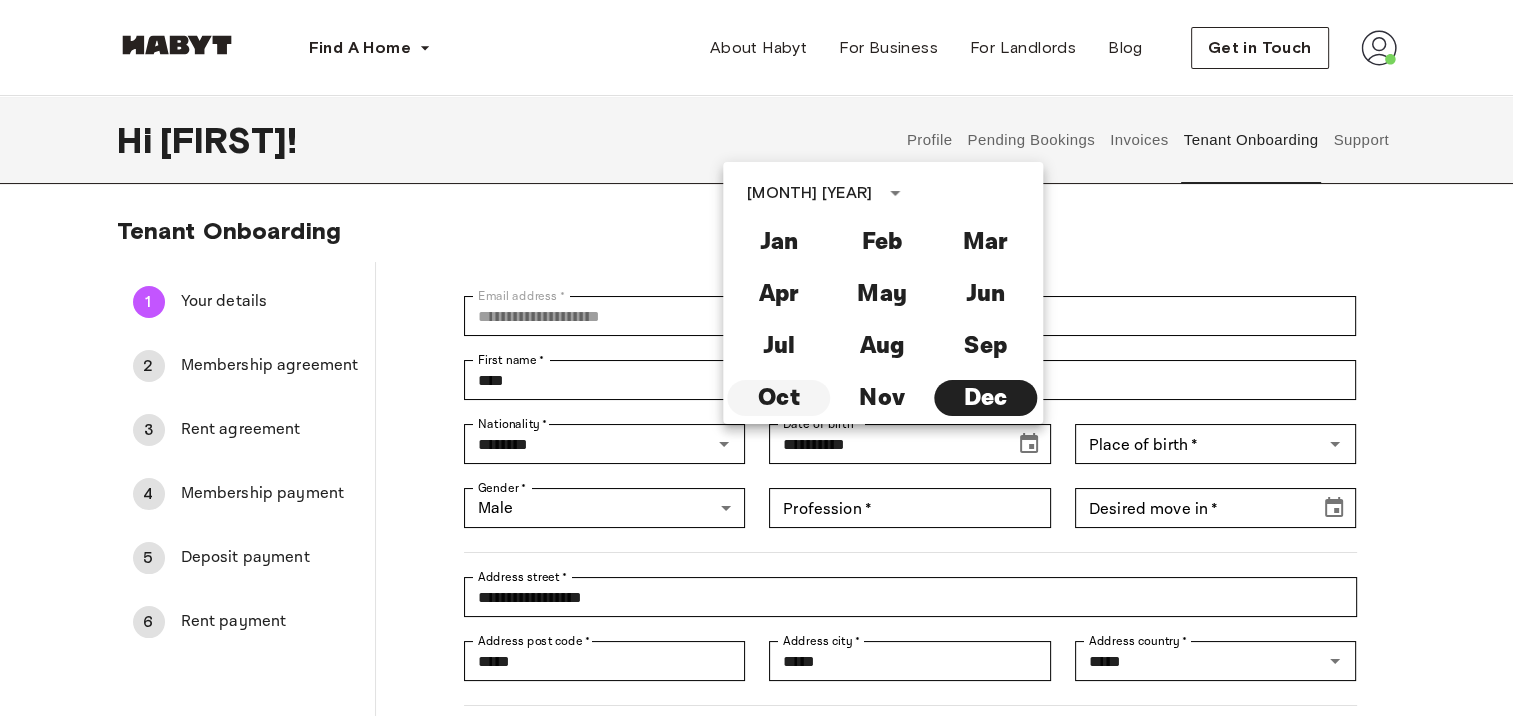 click on "Oct" at bounding box center (778, 398) 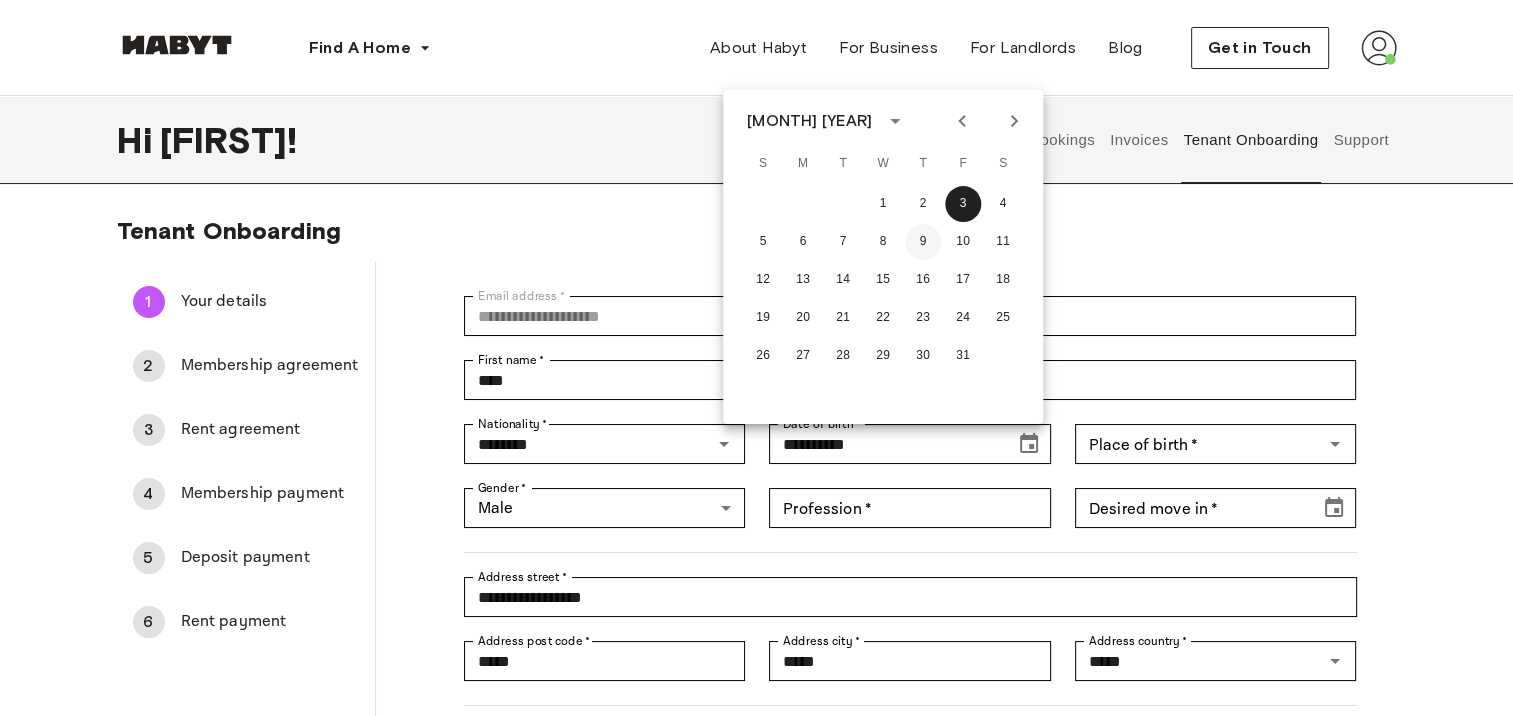 click on "9" at bounding box center (923, 242) 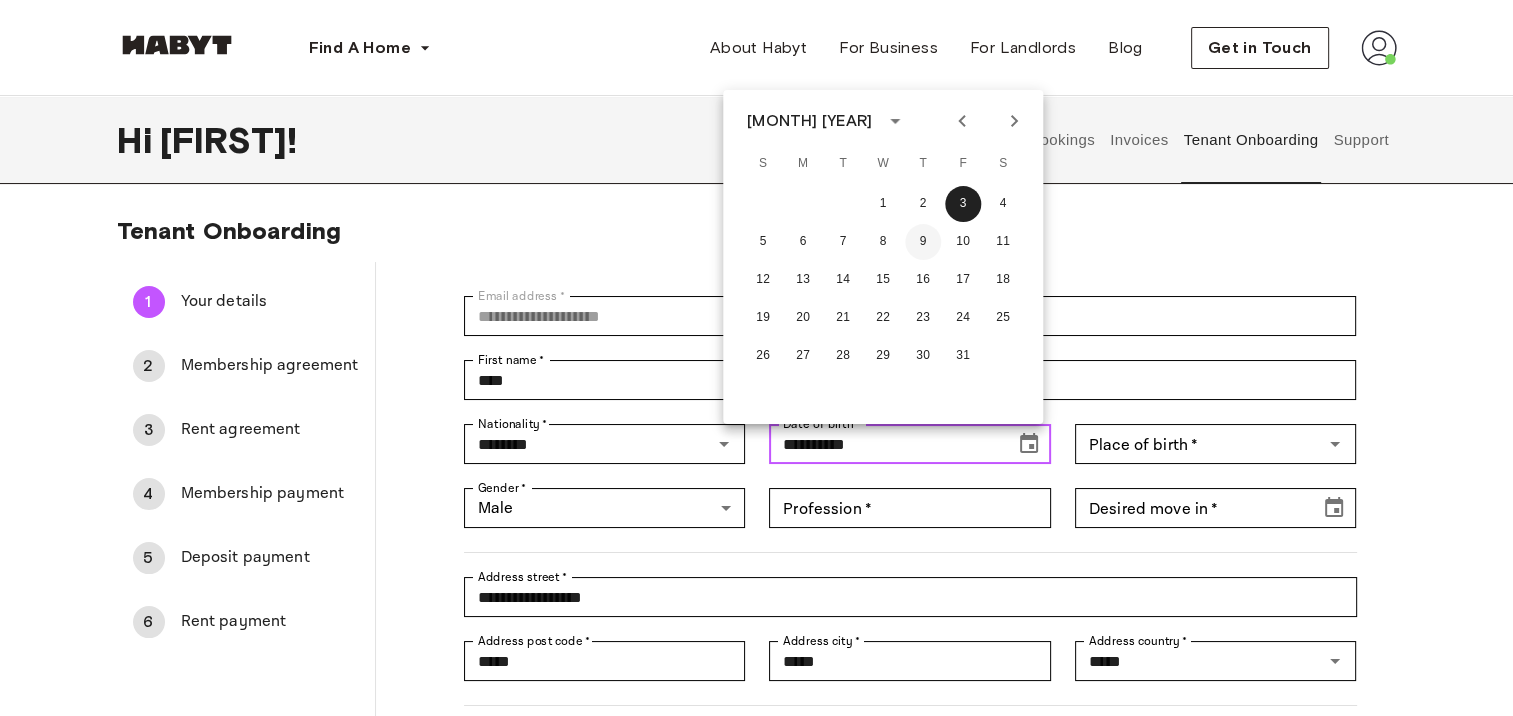 type on "**********" 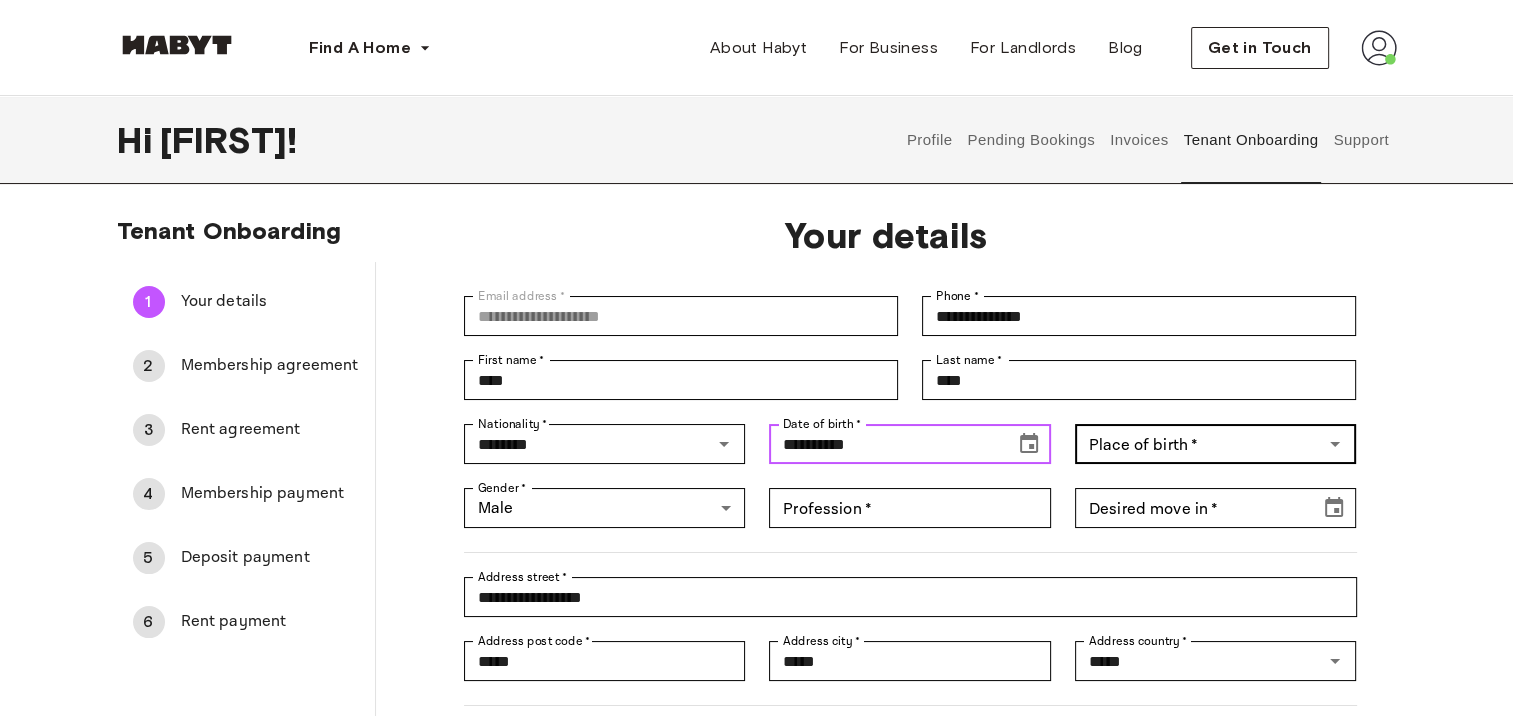 click 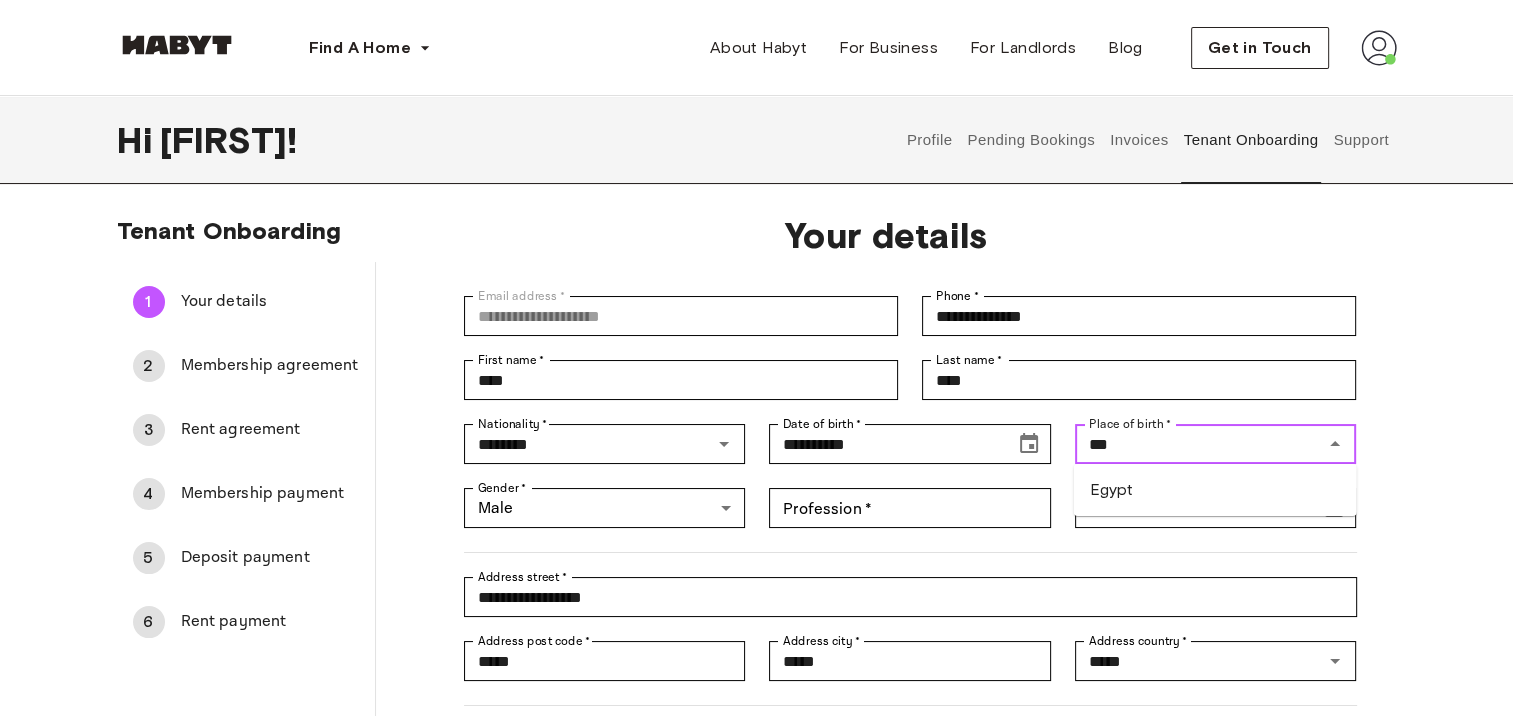 click on "Egypt" at bounding box center [1215, 490] 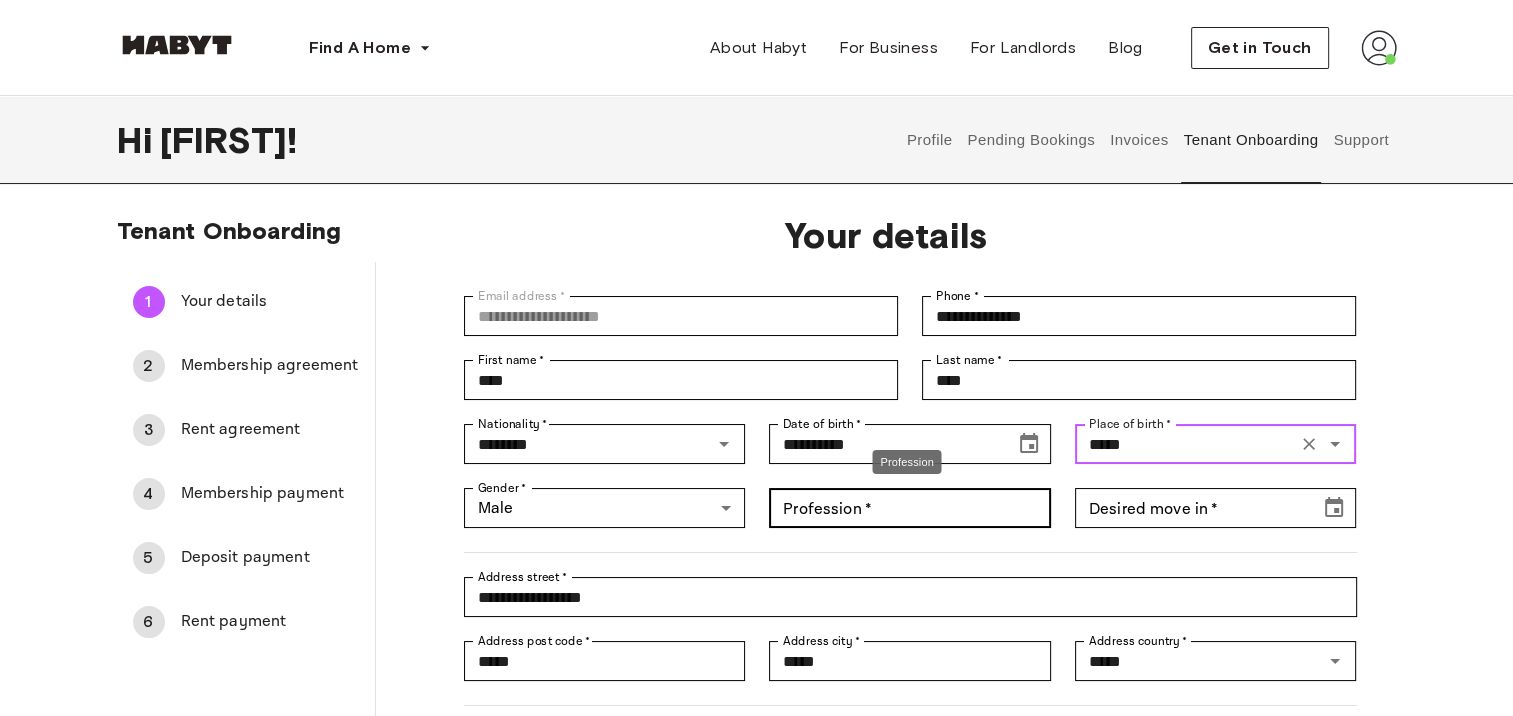 type on "*****" 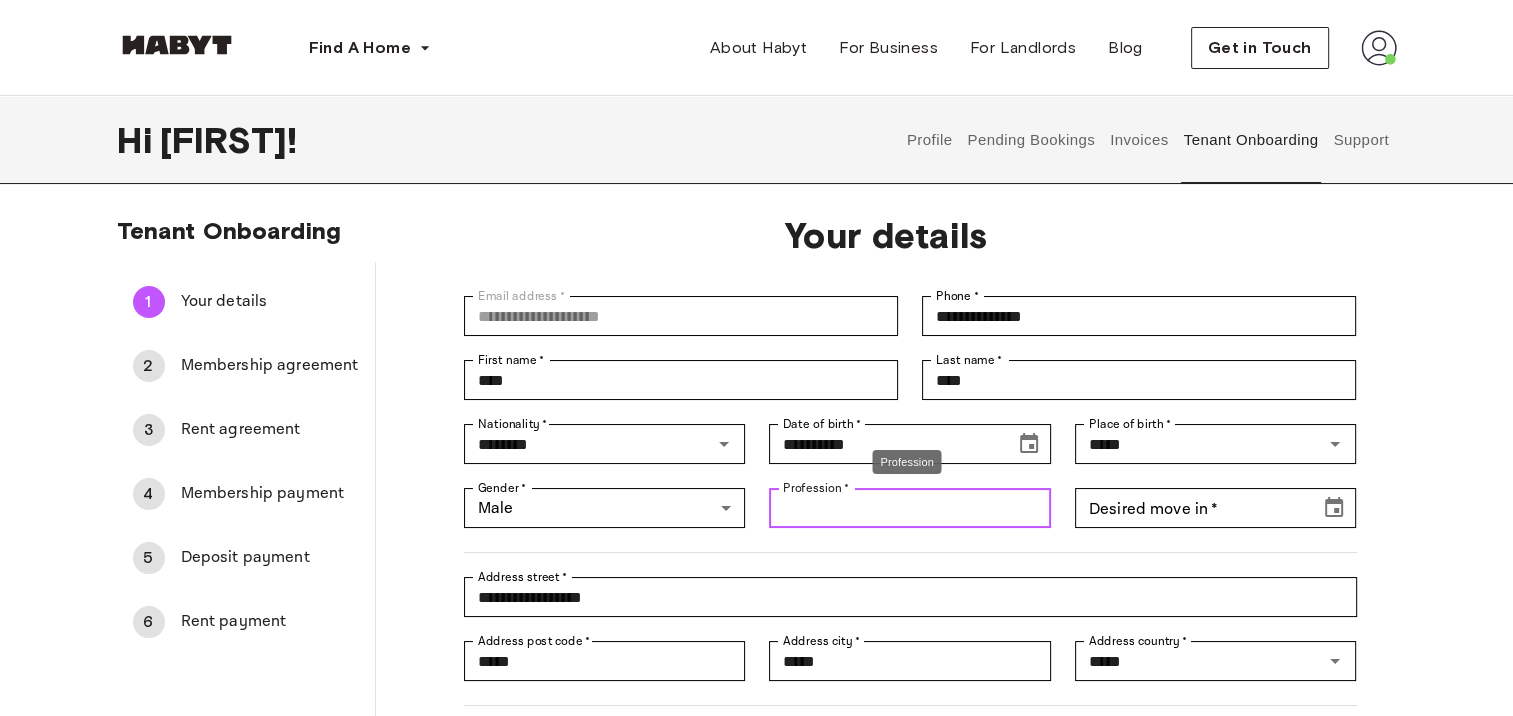 click on "Profession   *" at bounding box center [910, 508] 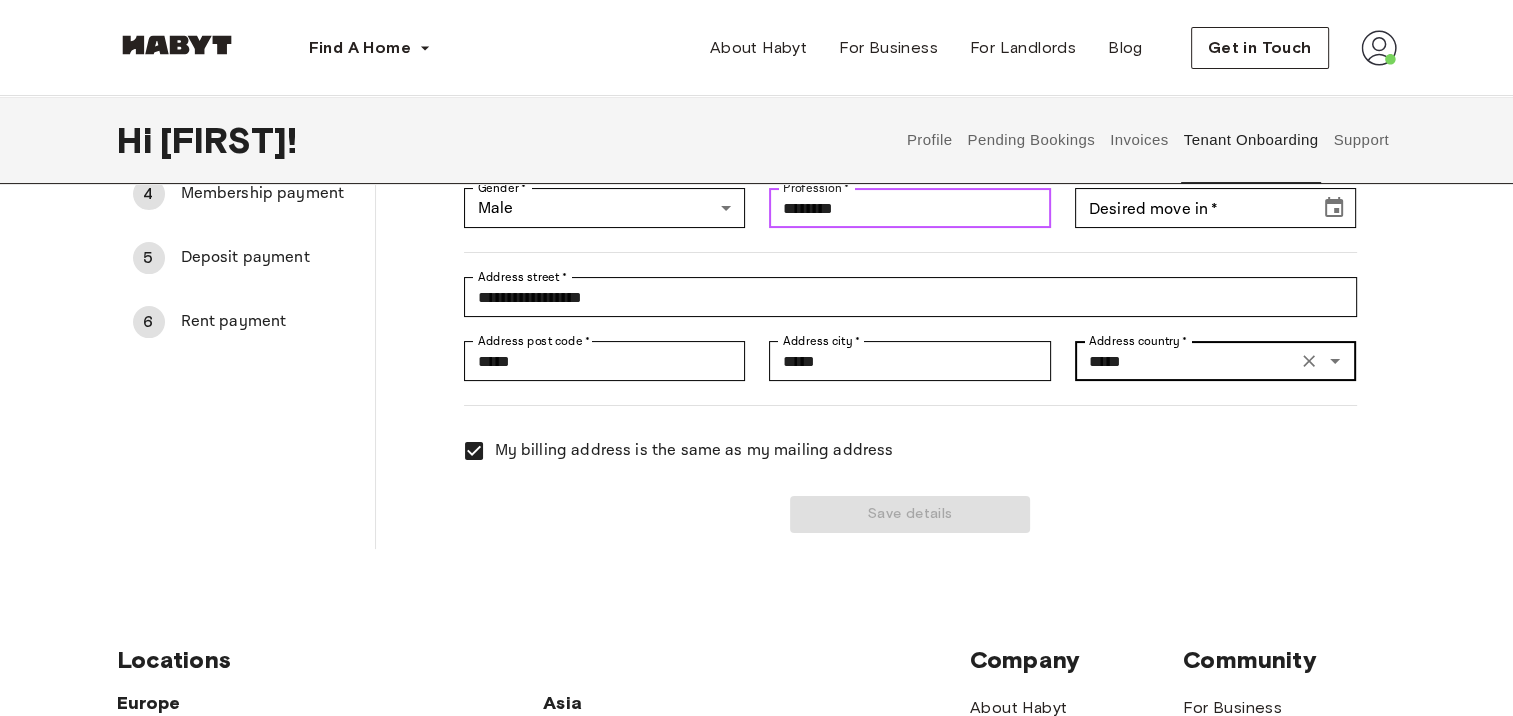 scroll, scrollTop: 200, scrollLeft: 0, axis: vertical 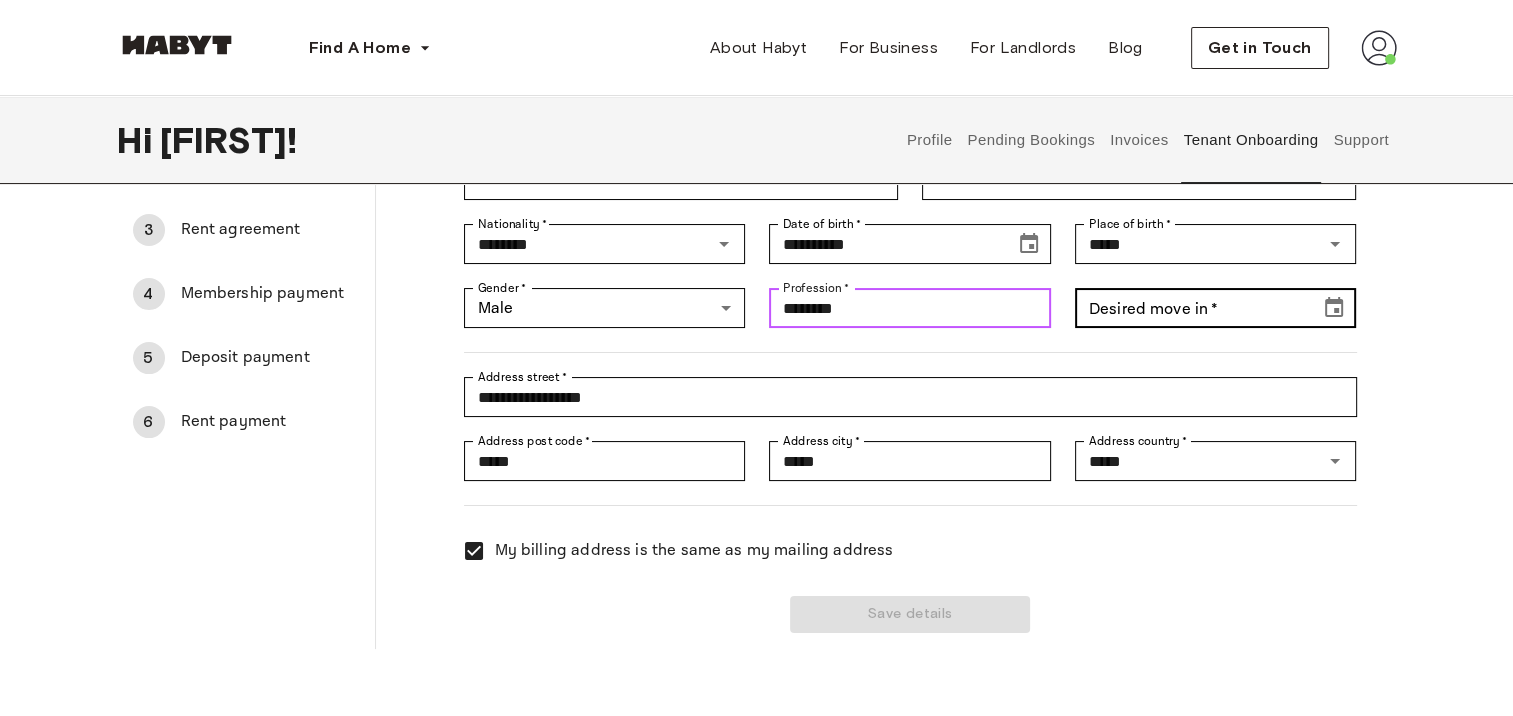 type on "********" 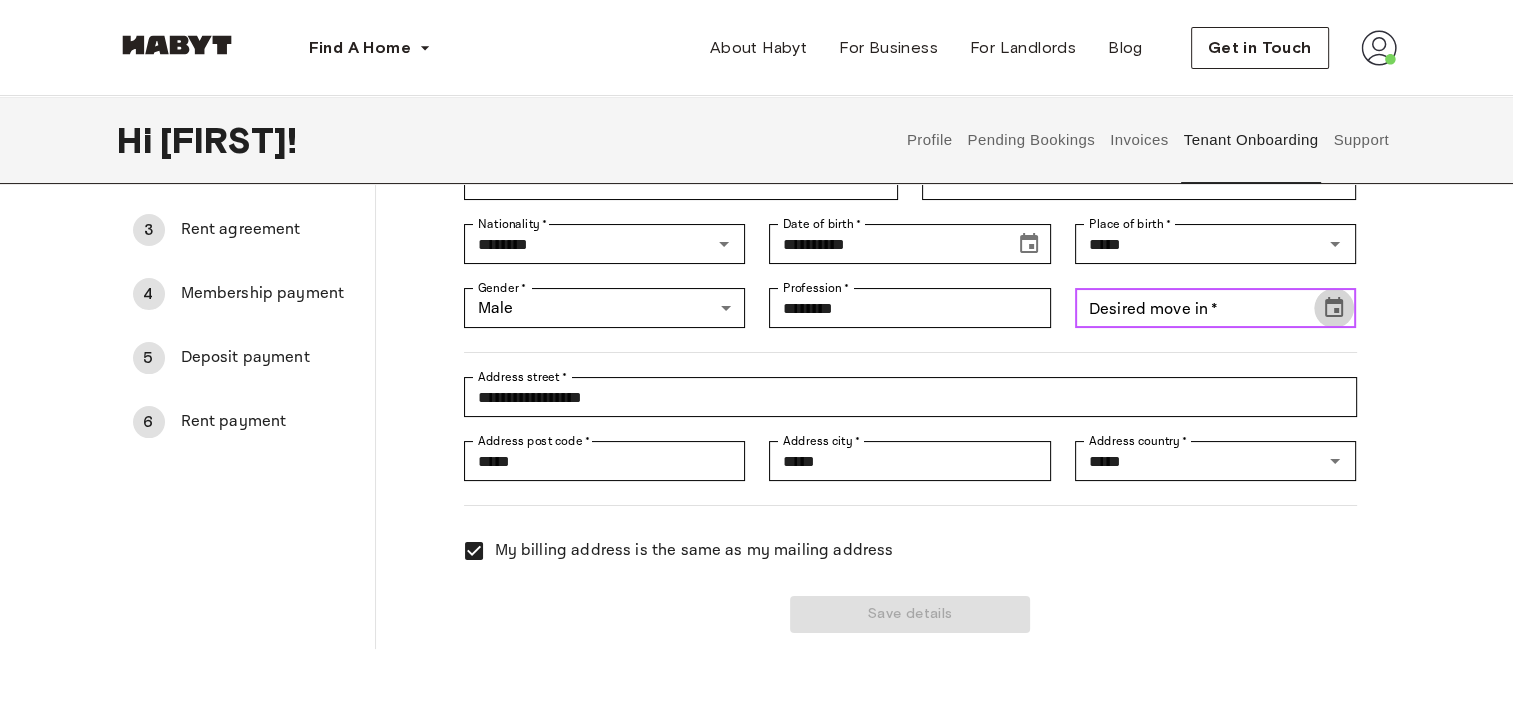 click 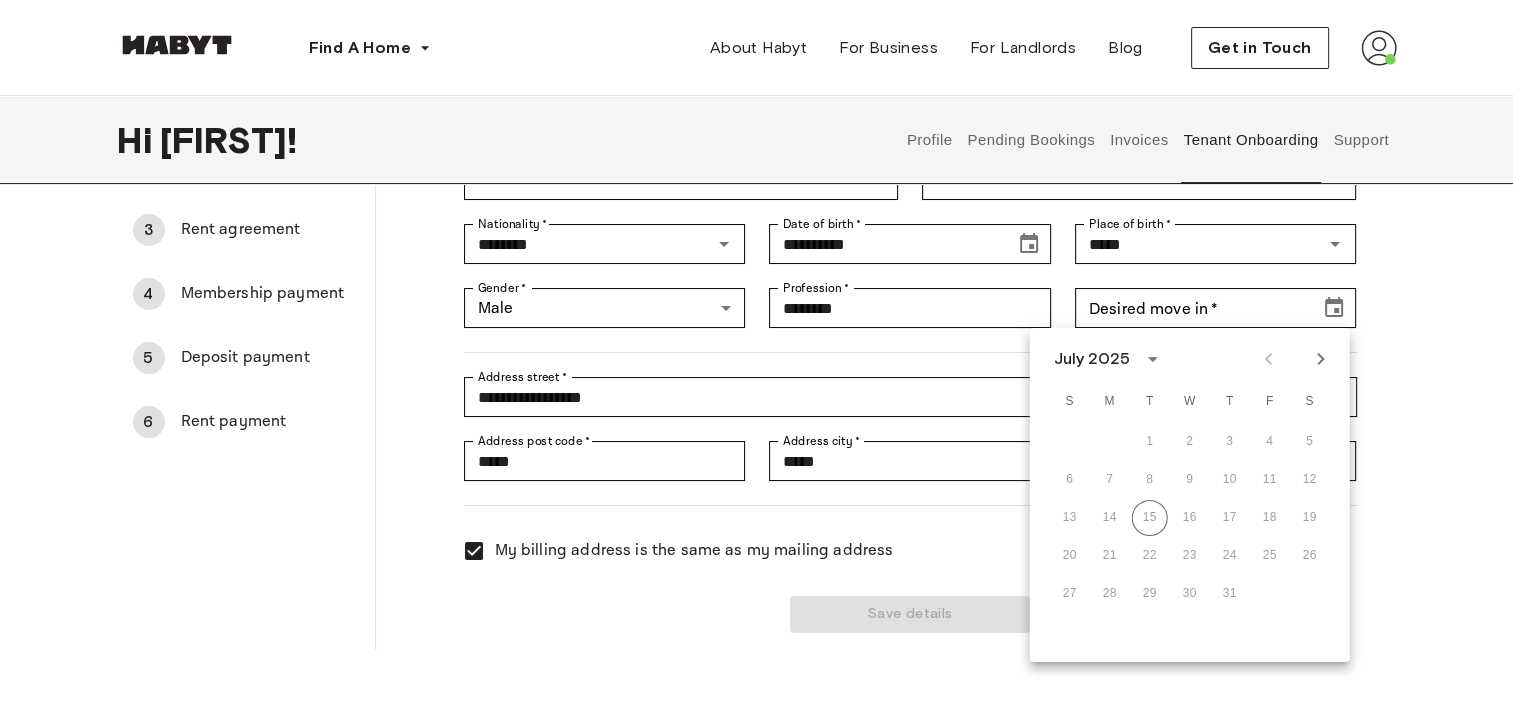 click 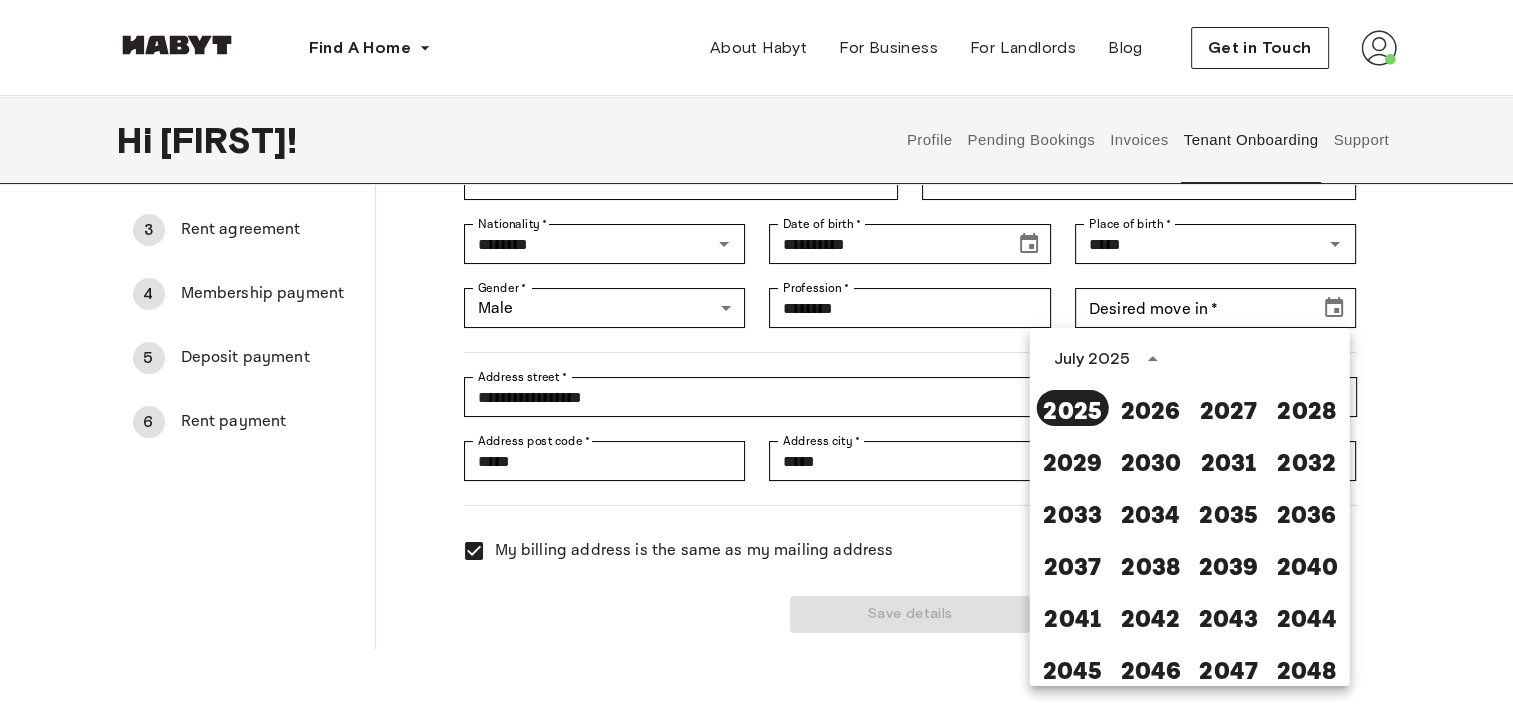 click 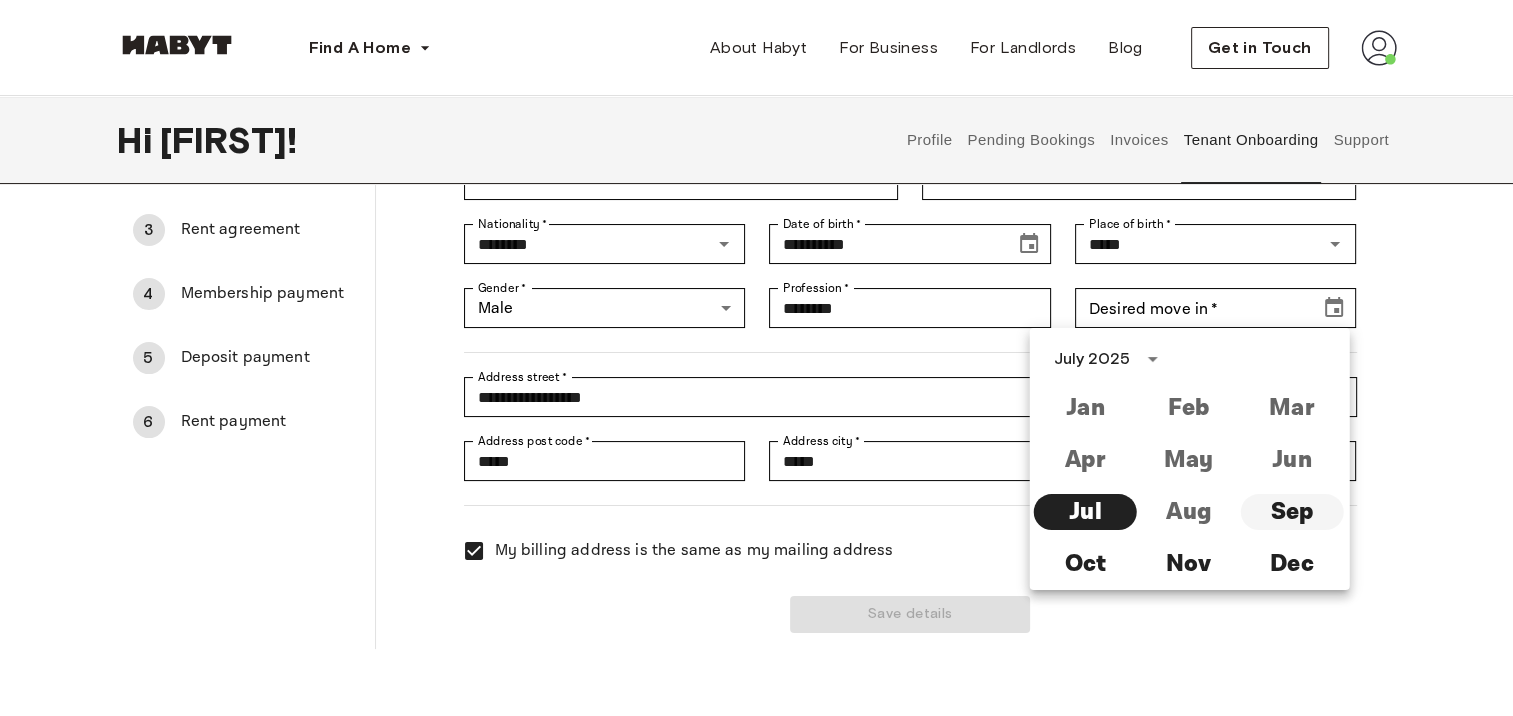 click on "Sep" at bounding box center [1291, 512] 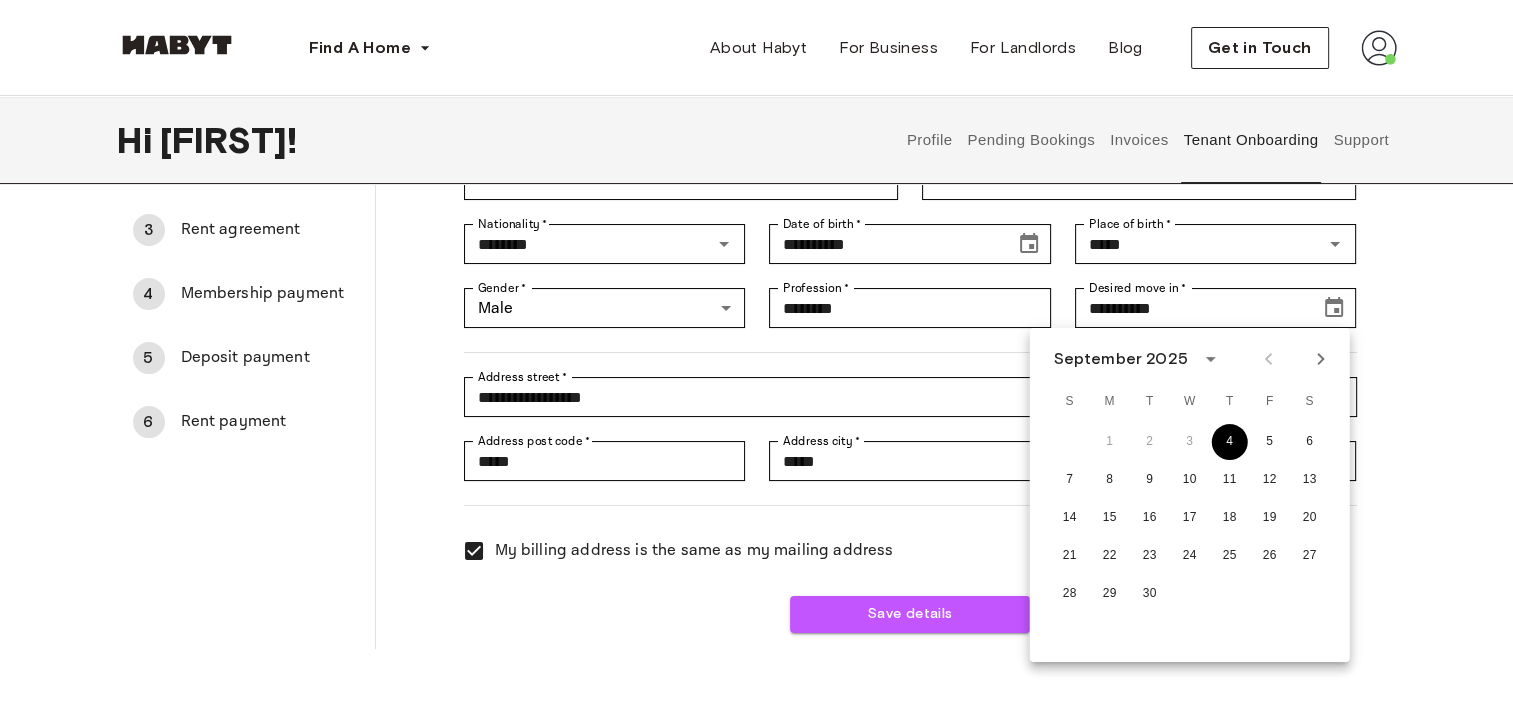 click on "4" at bounding box center (1230, 442) 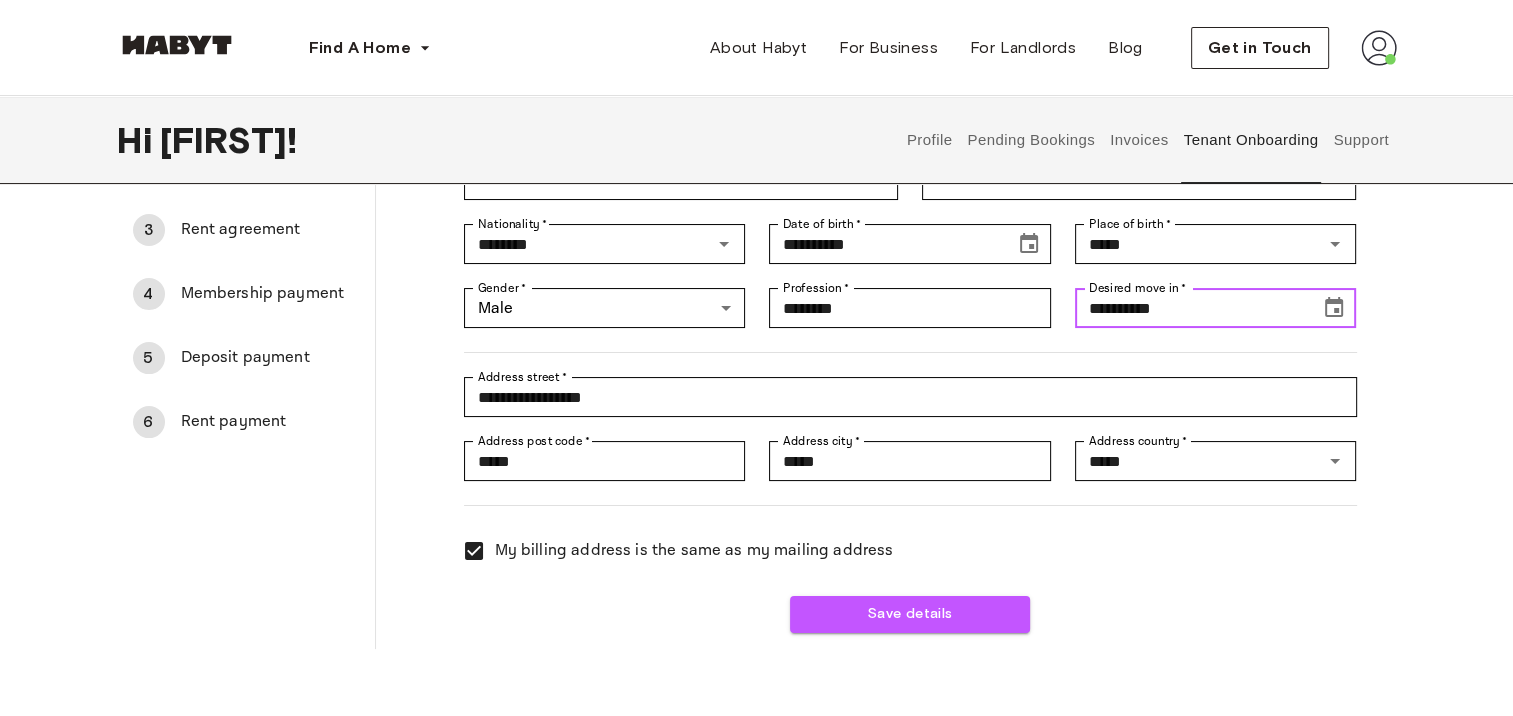 scroll, scrollTop: 300, scrollLeft: 0, axis: vertical 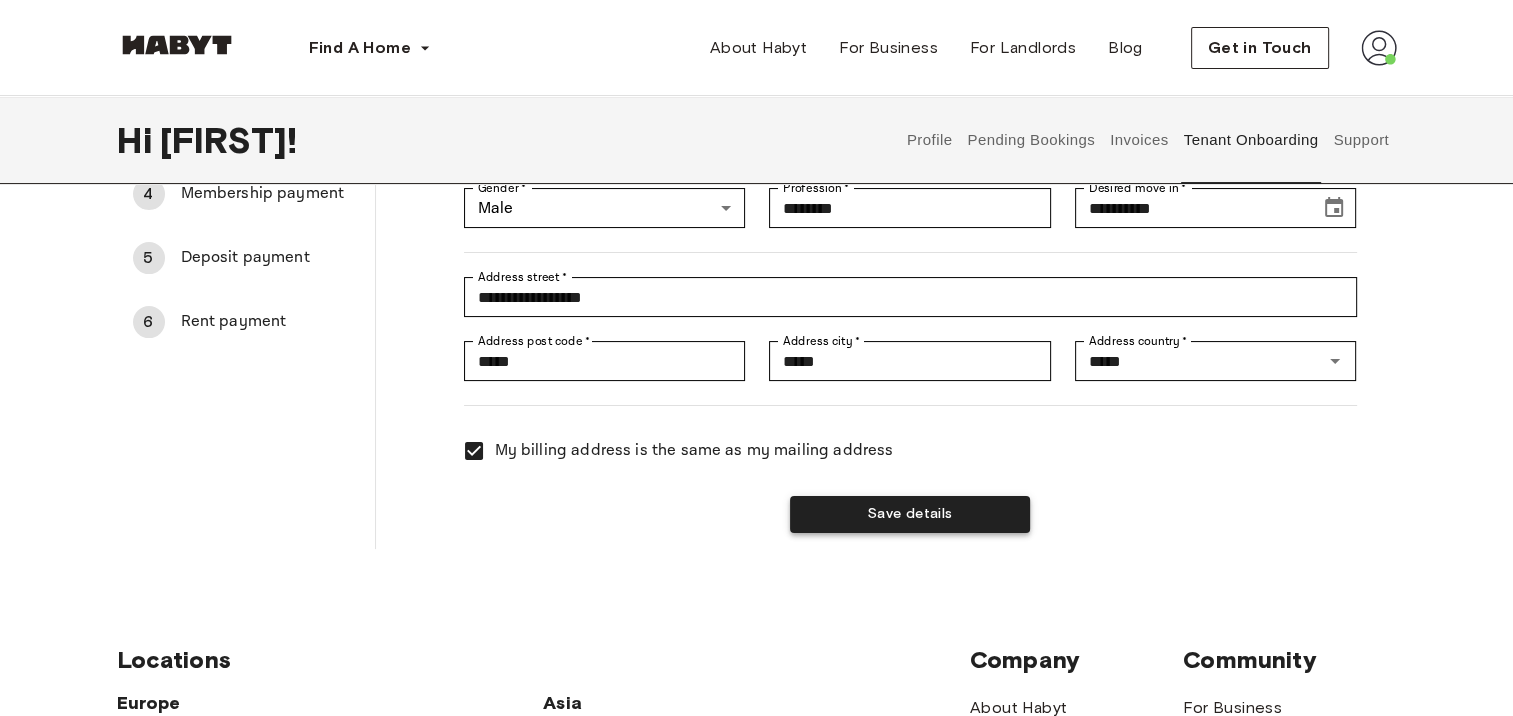 click on "Save details" at bounding box center (910, 514) 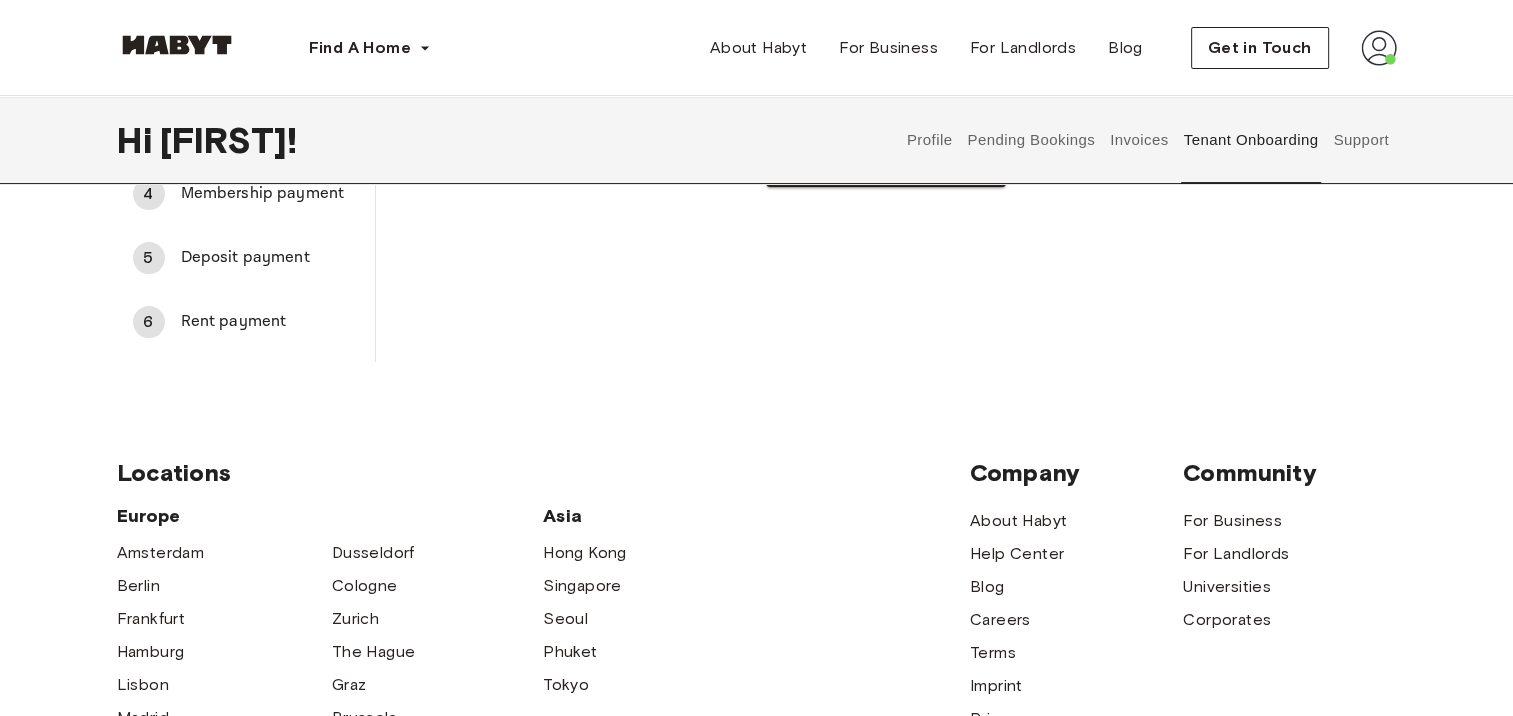 scroll, scrollTop: 0, scrollLeft: 0, axis: both 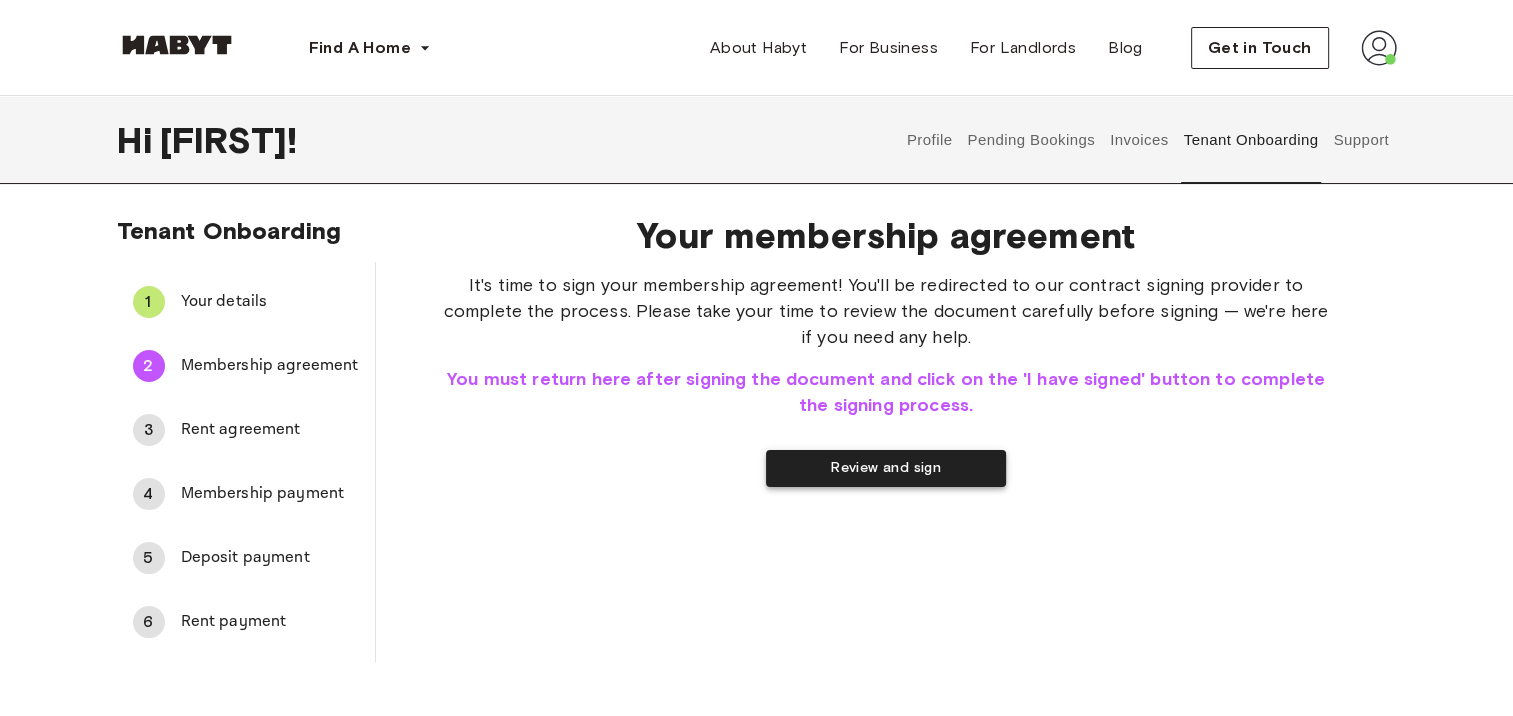 click on "Review and sign" at bounding box center [886, 468] 